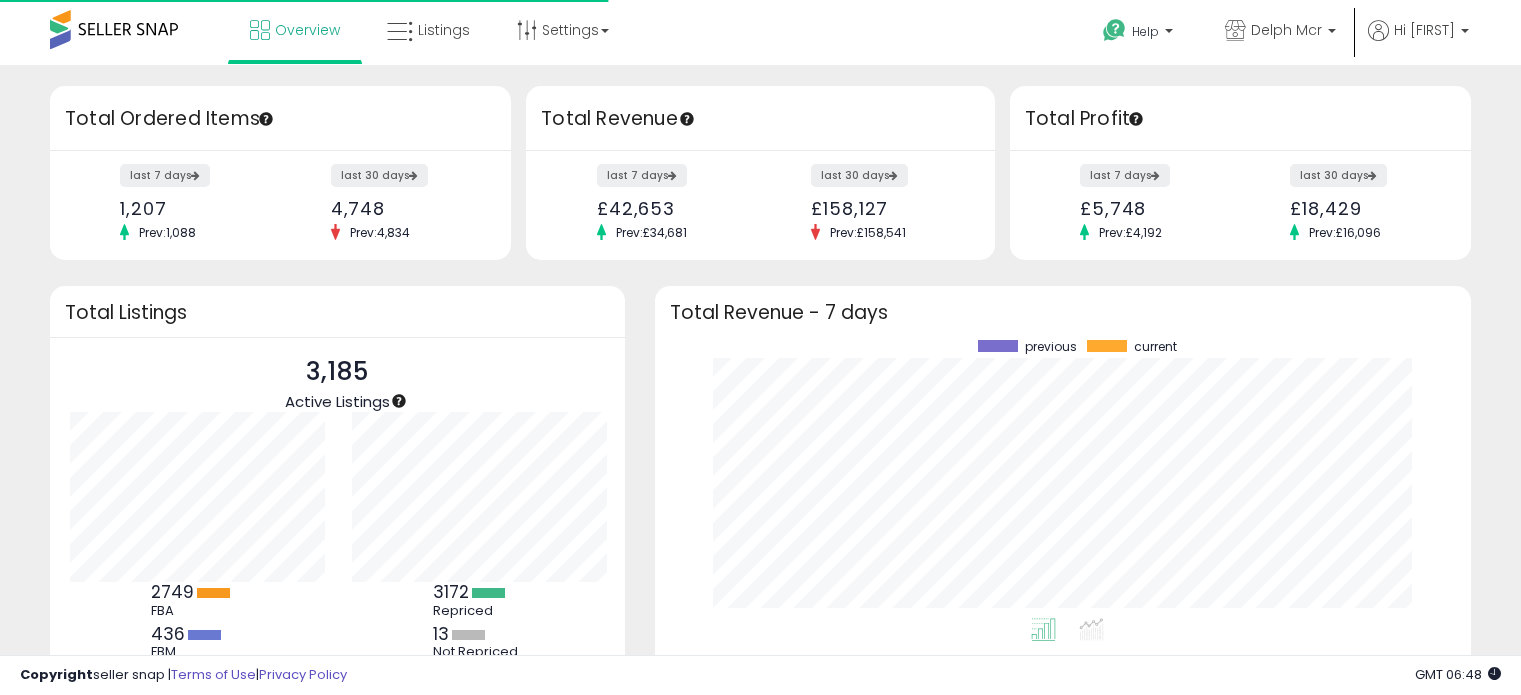 scroll, scrollTop: 0, scrollLeft: 0, axis: both 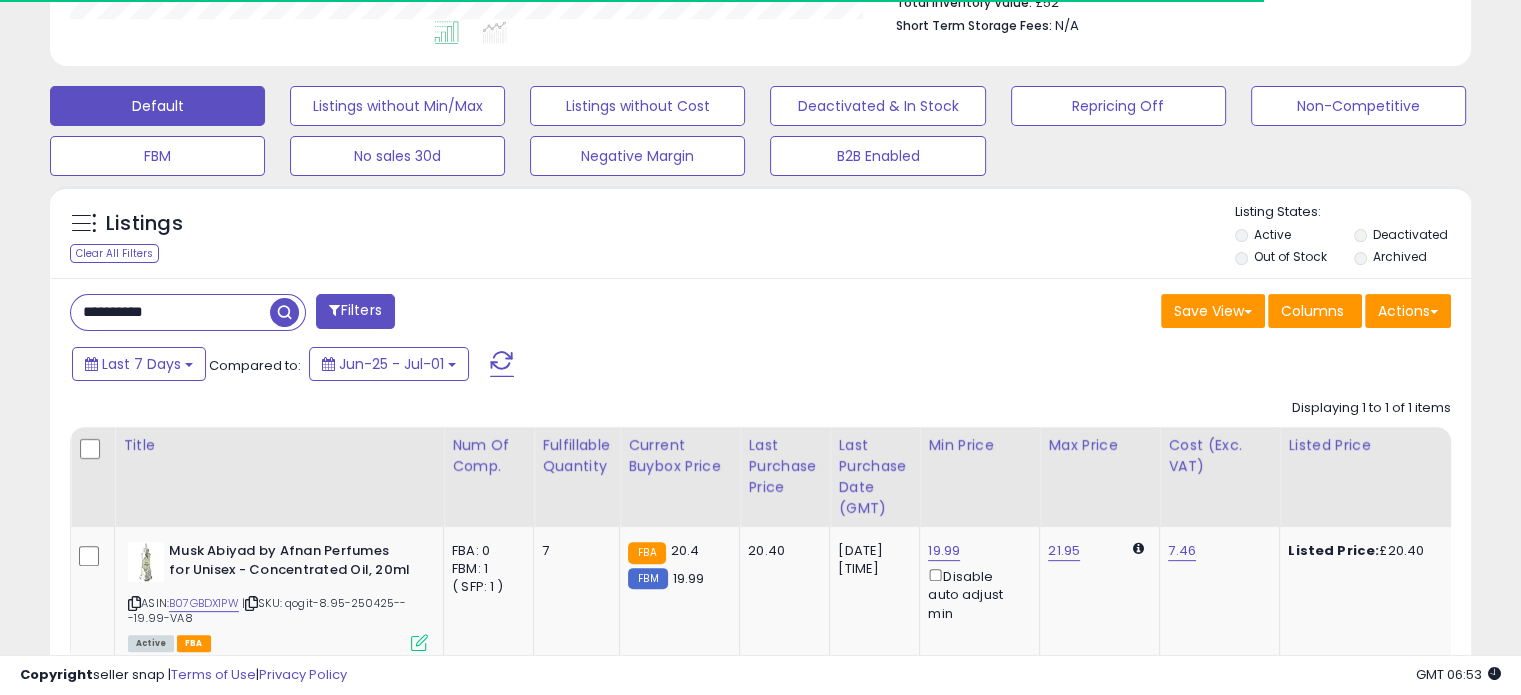 click on "**********" at bounding box center (170, 312) 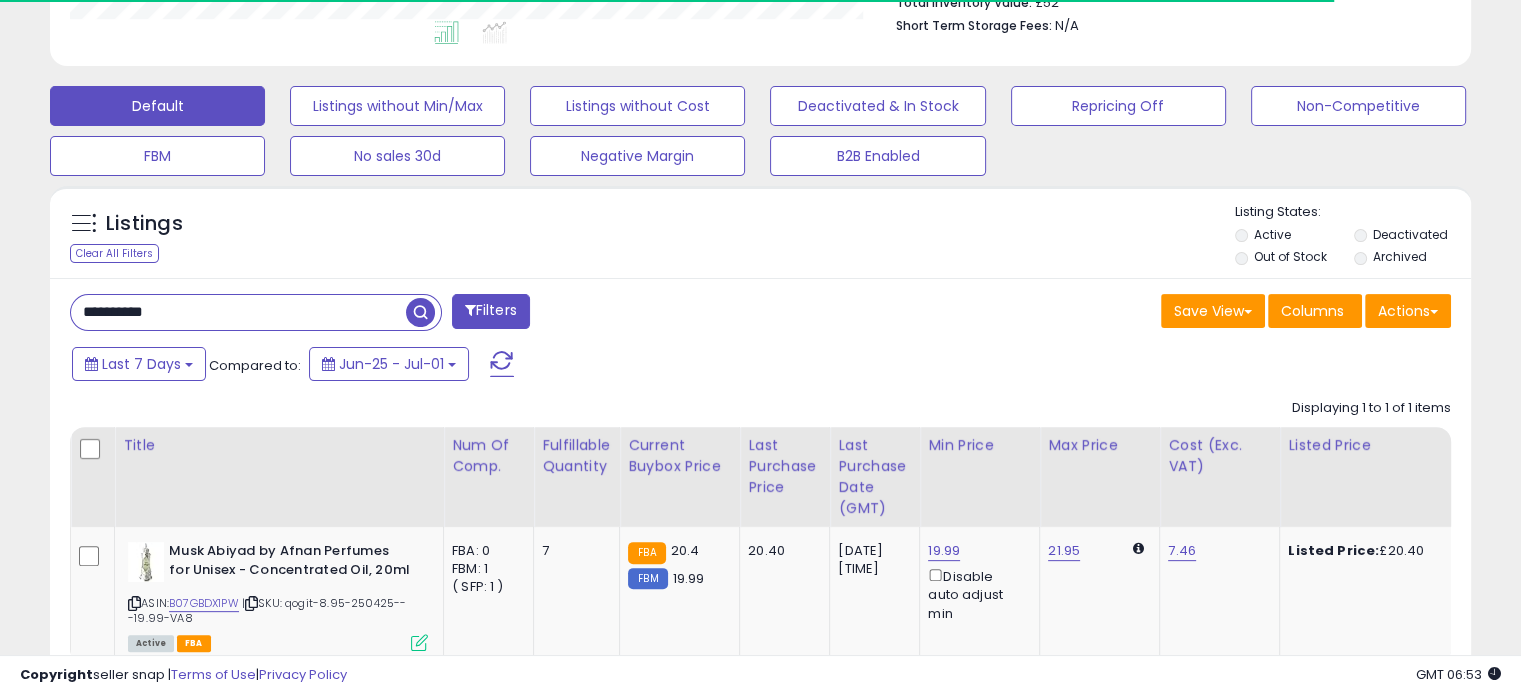 click on "**********" at bounding box center [238, 312] 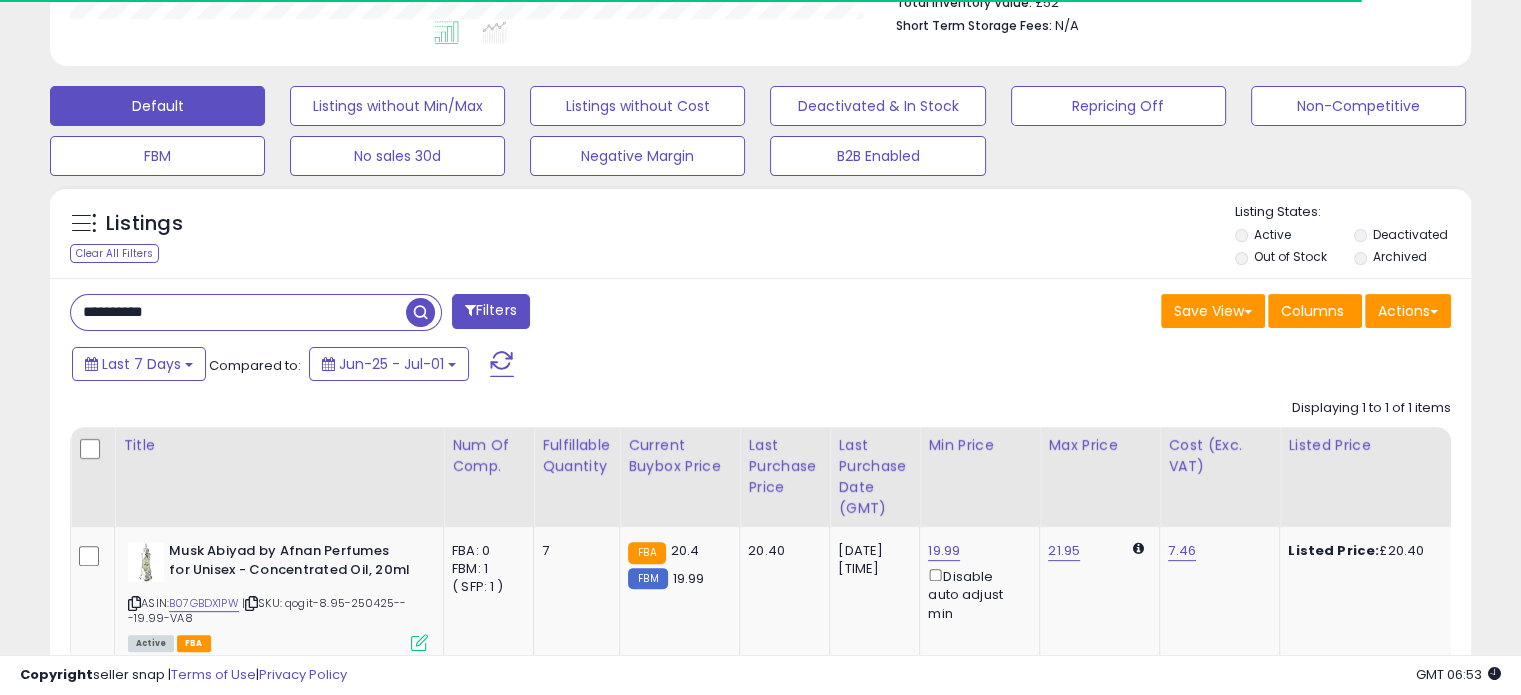paste 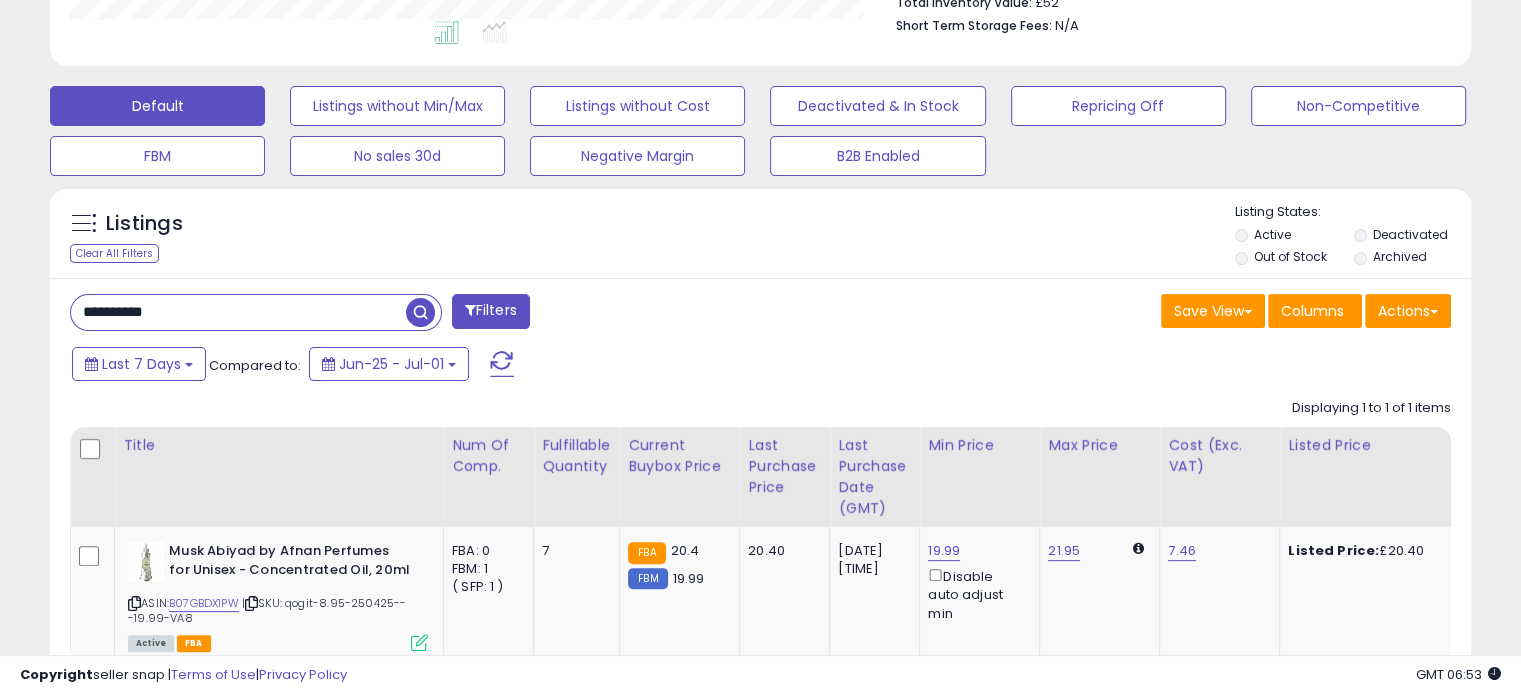 click at bounding box center [420, 312] 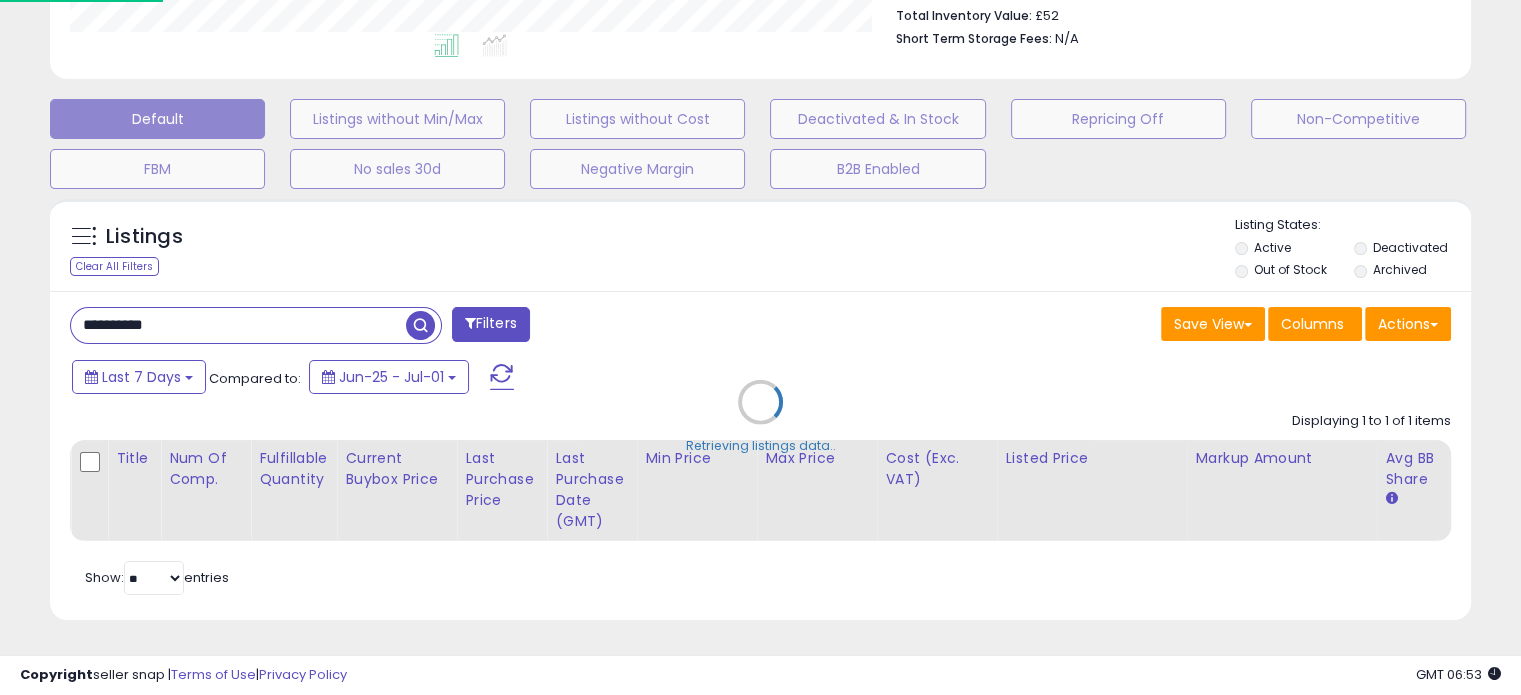 scroll, scrollTop: 999589, scrollLeft: 999168, axis: both 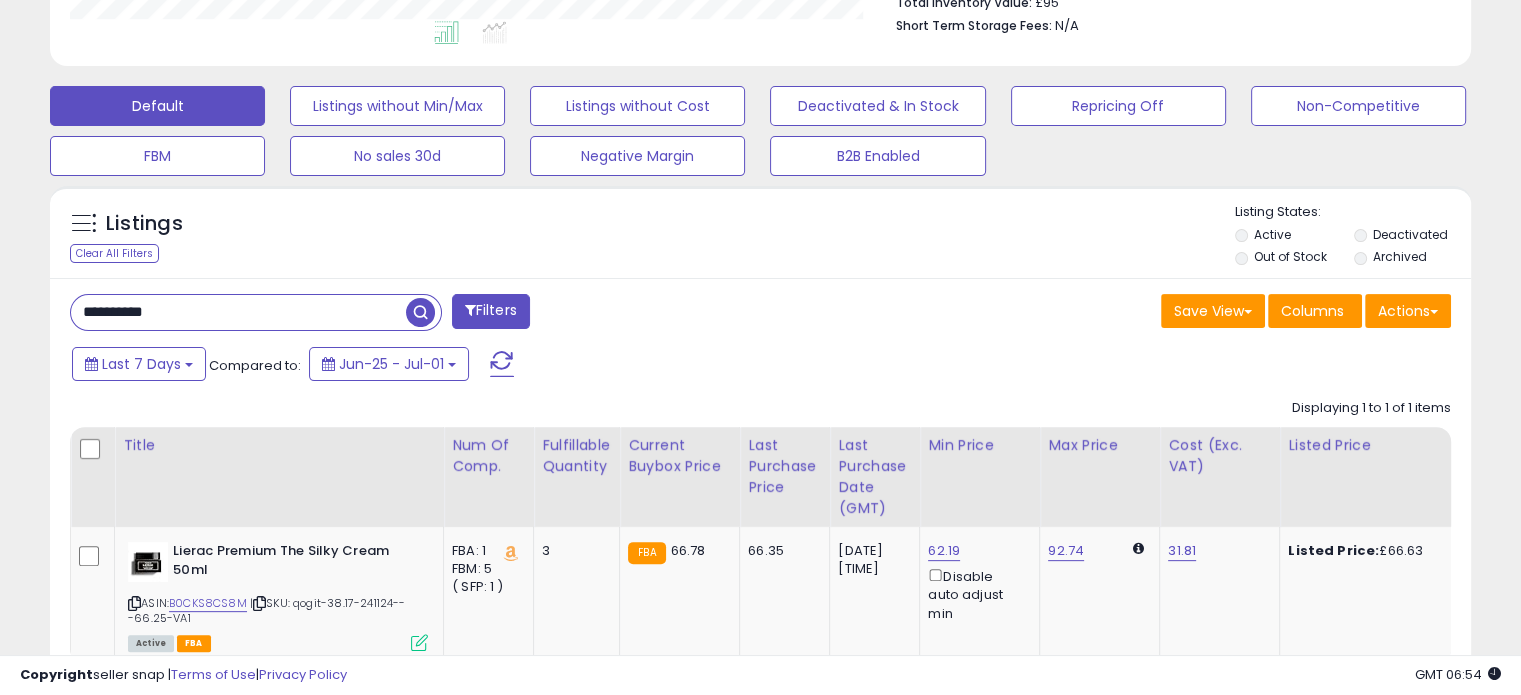 click on "**********" at bounding box center [238, 312] 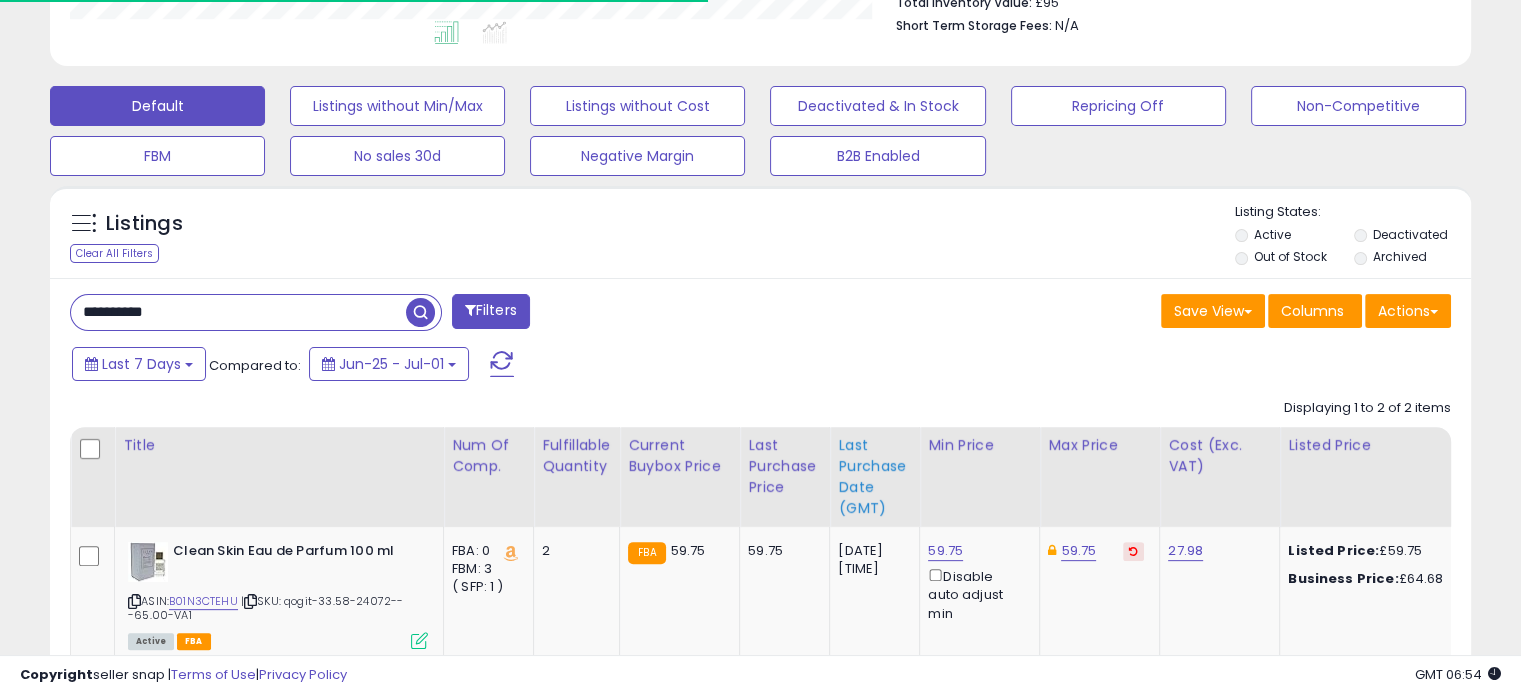 scroll, scrollTop: 409, scrollLeft: 822, axis: both 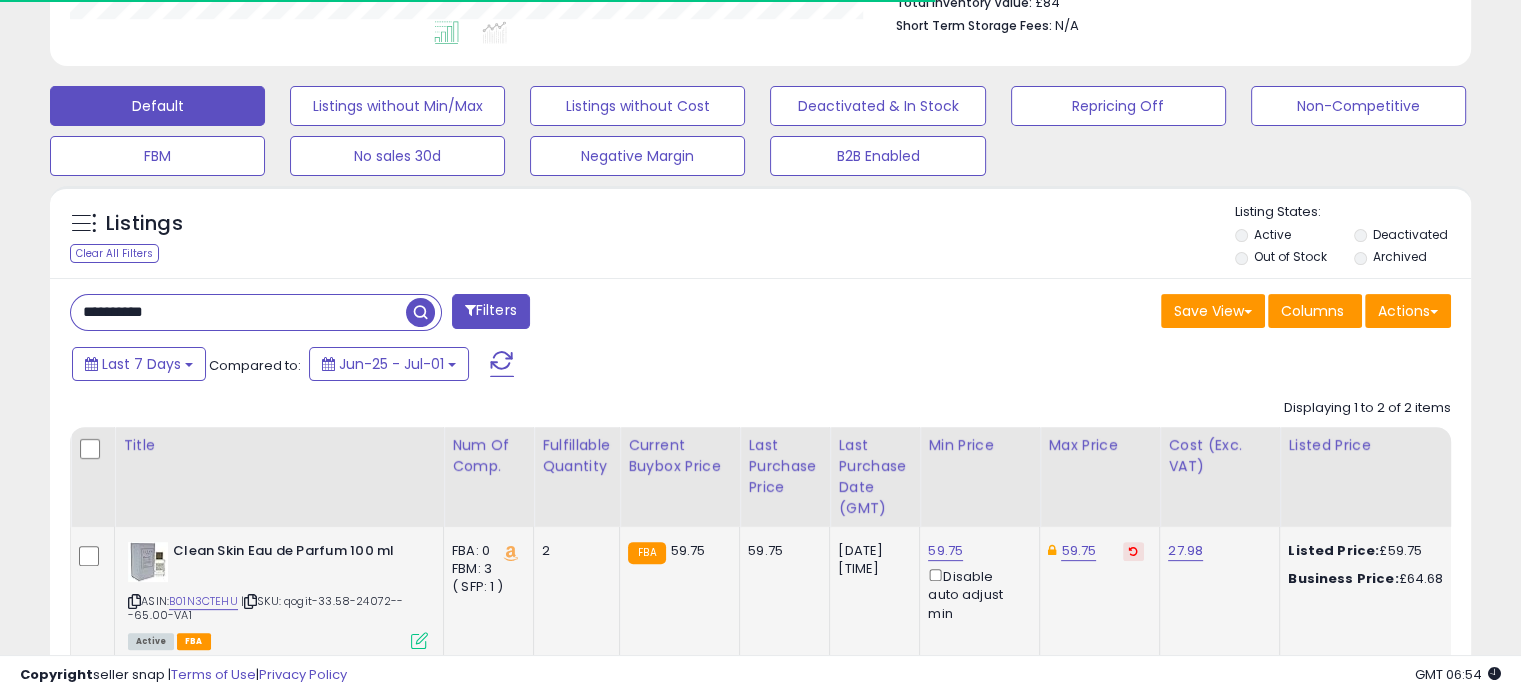 click at bounding box center [1133, 551] 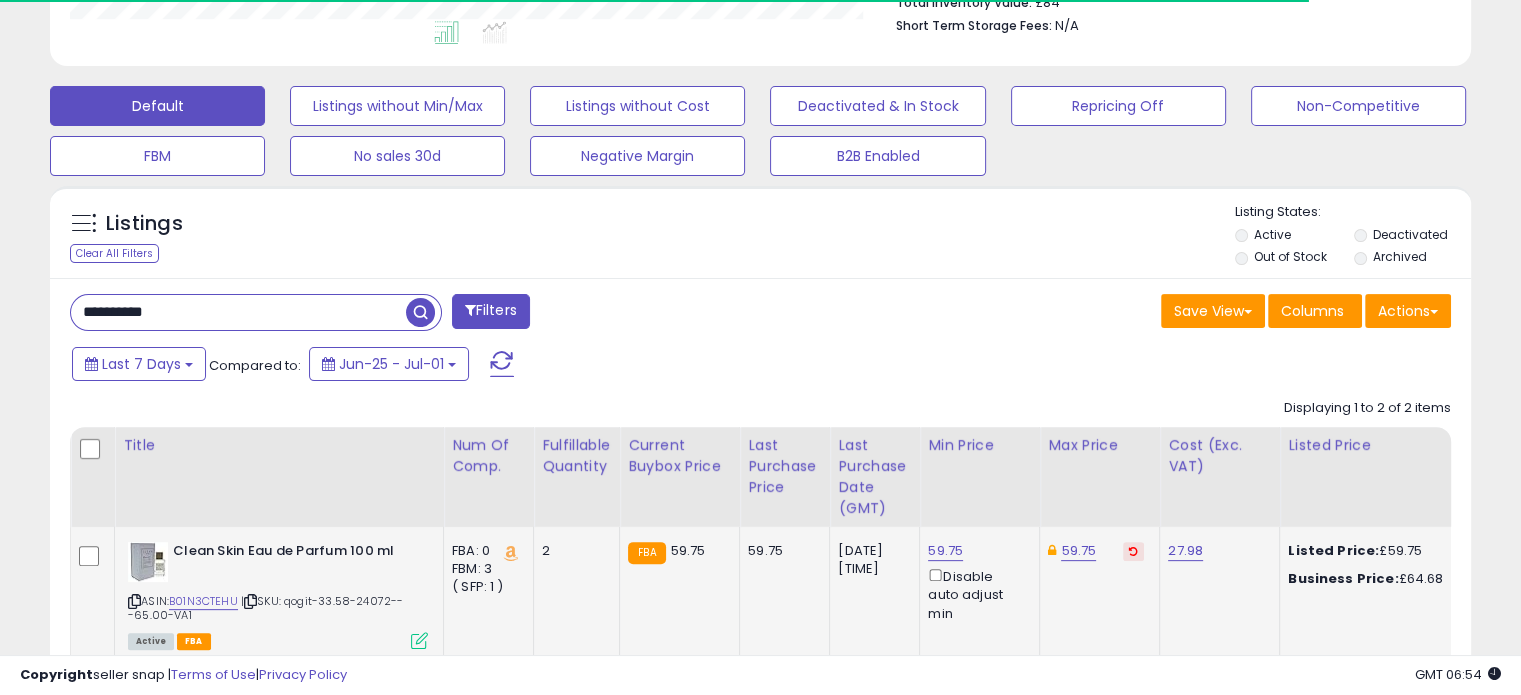 scroll, scrollTop: 999589, scrollLeft: 999176, axis: both 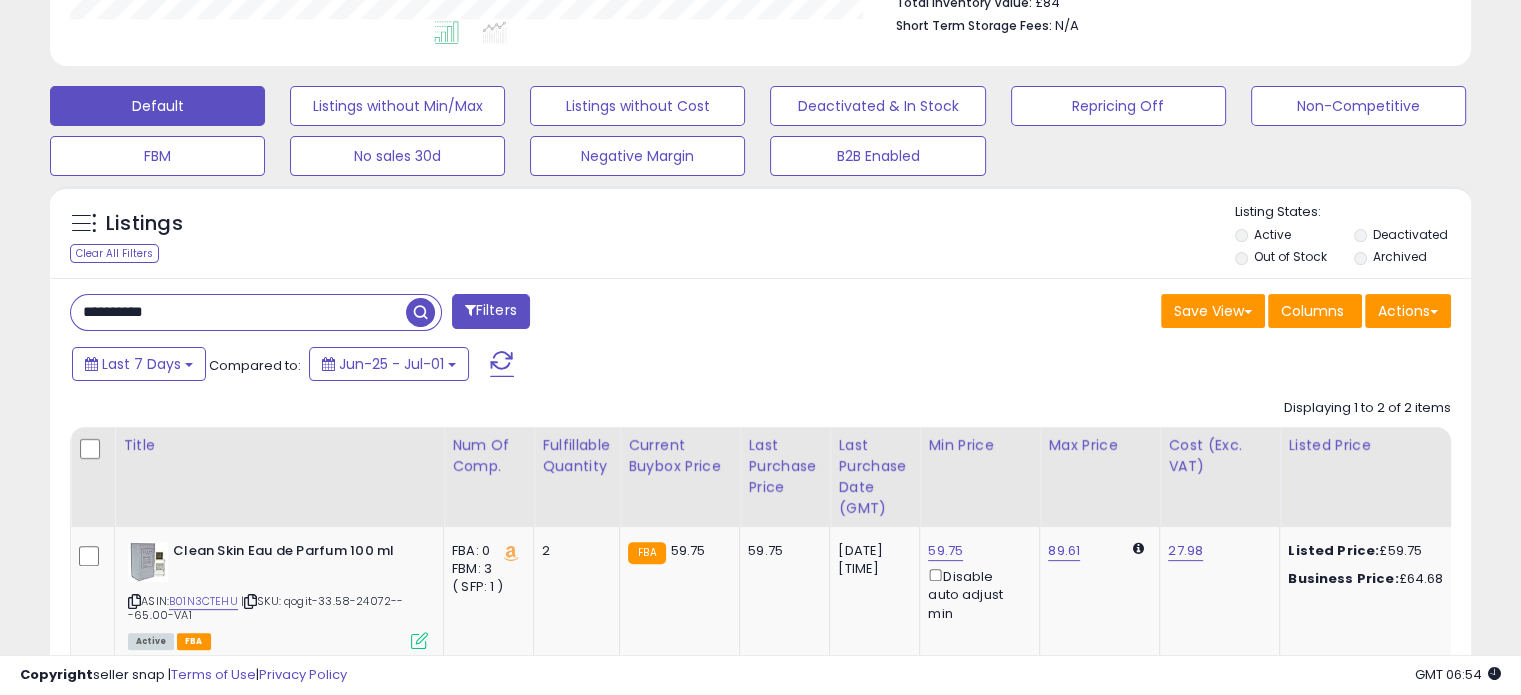 click on "**********" at bounding box center (238, 312) 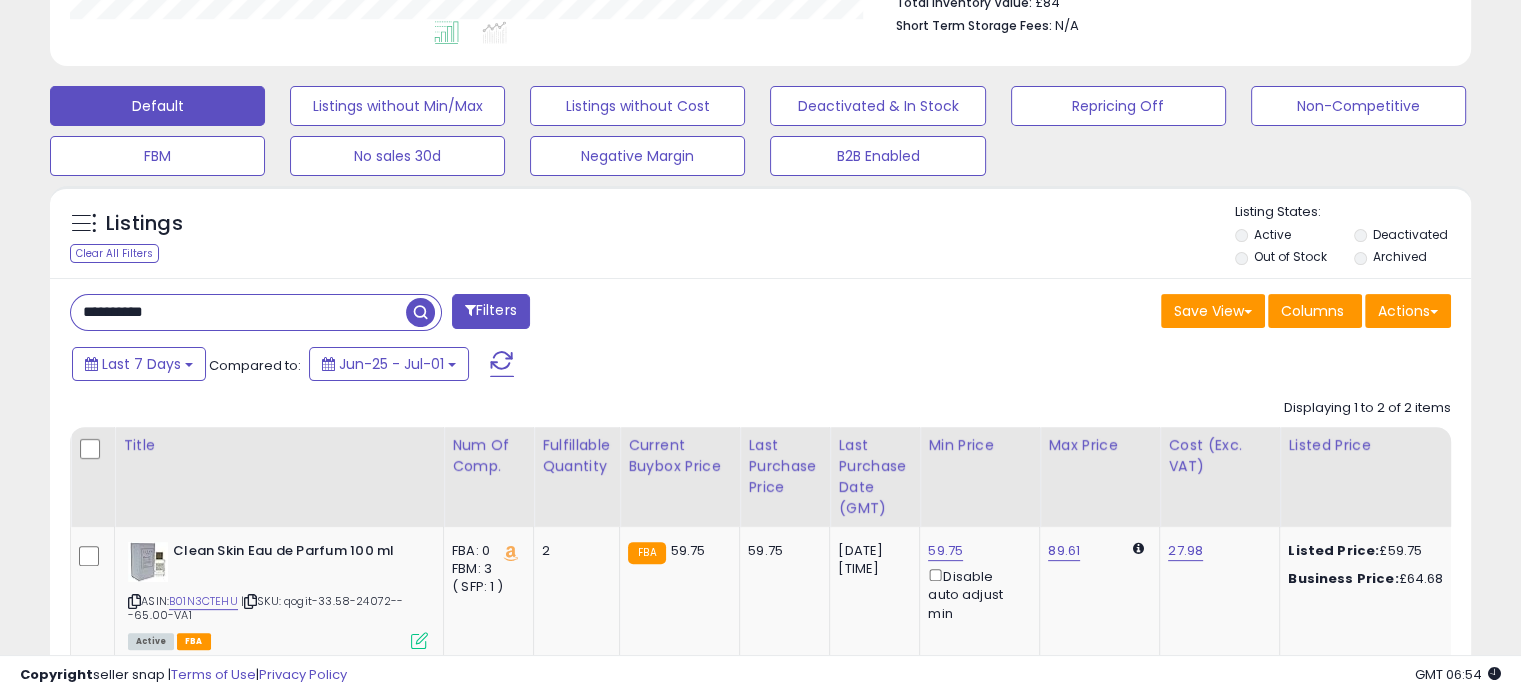 paste 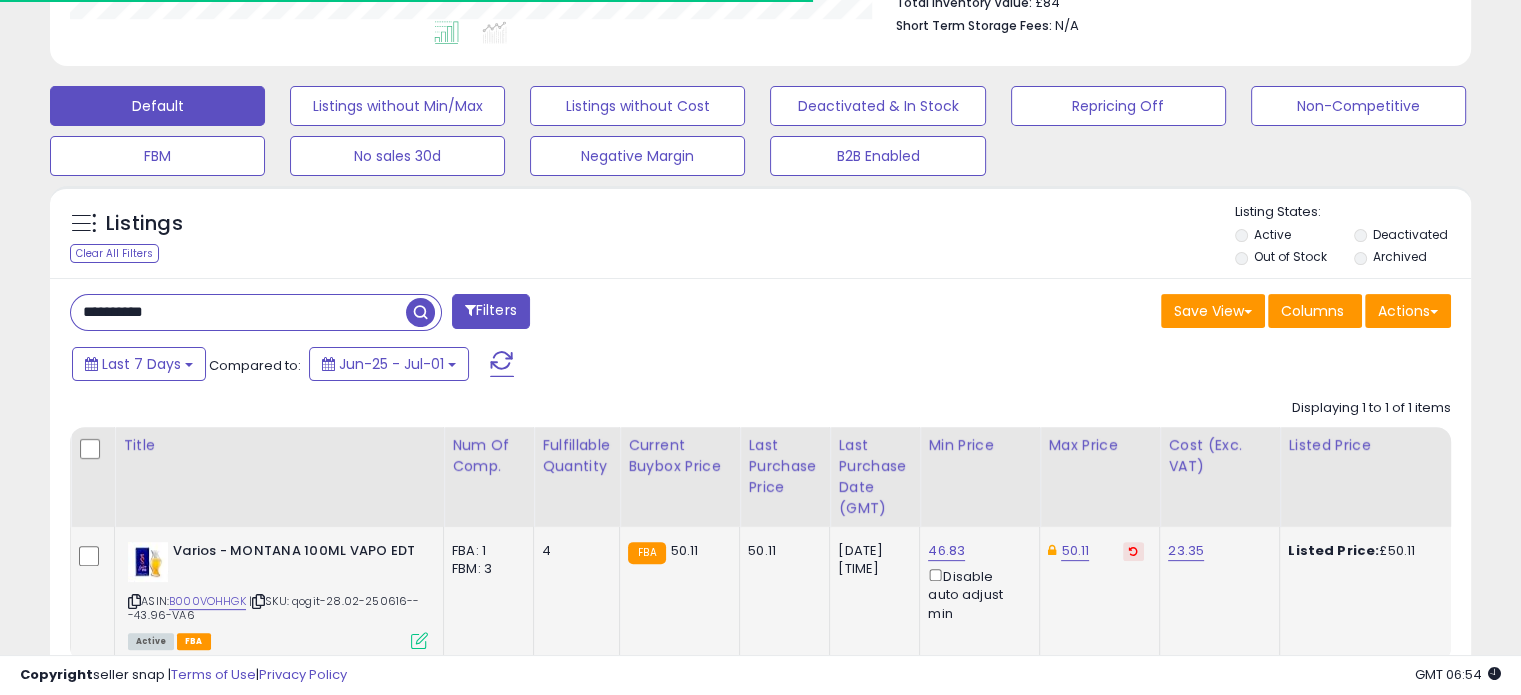 scroll, scrollTop: 409, scrollLeft: 822, axis: both 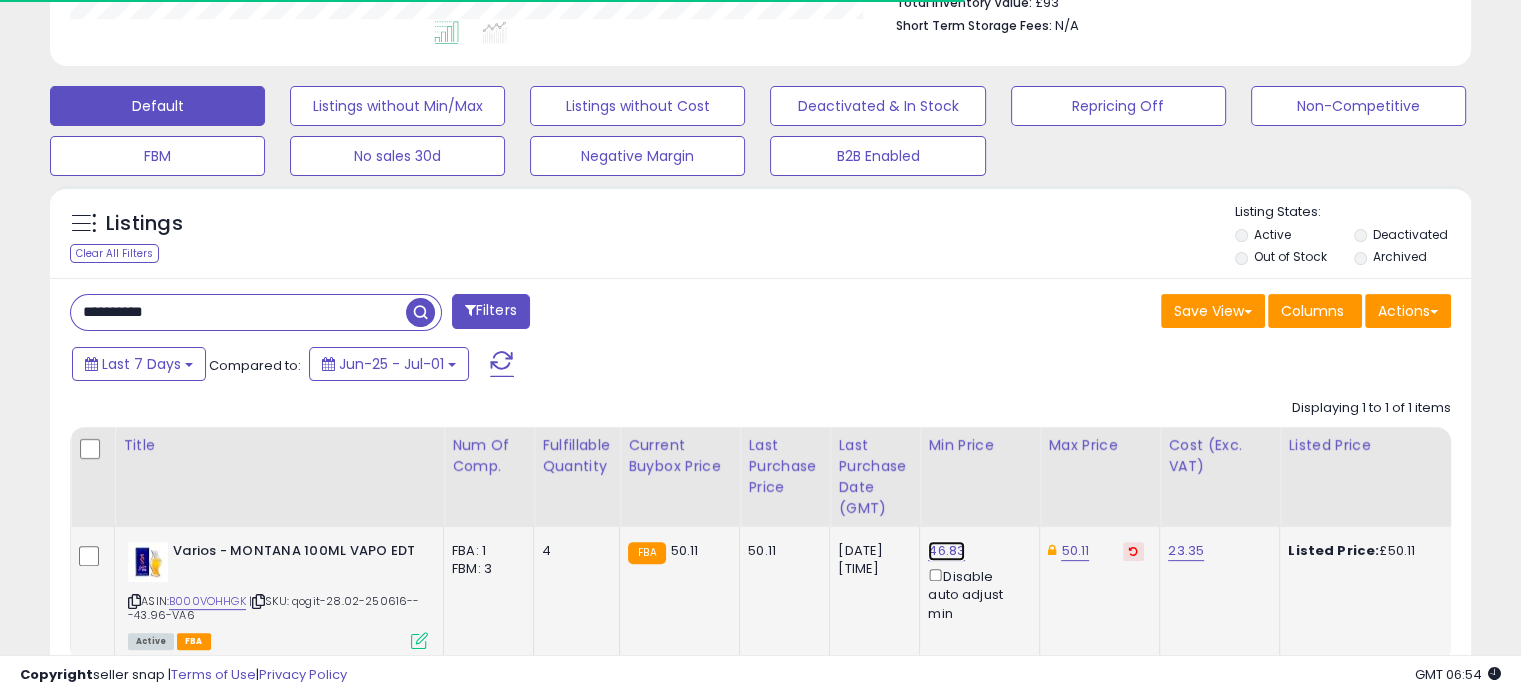 click on "46.83" at bounding box center (946, 551) 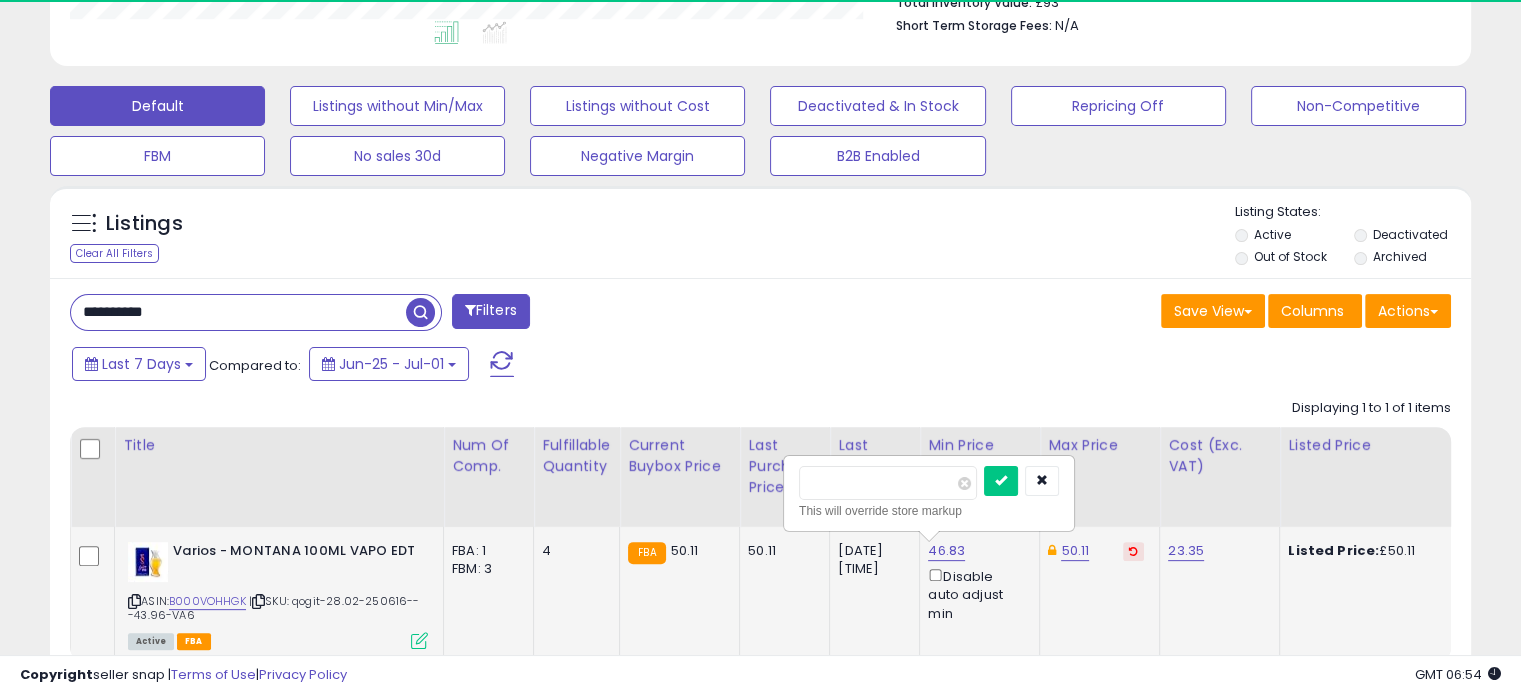 scroll, scrollTop: 999589, scrollLeft: 999176, axis: both 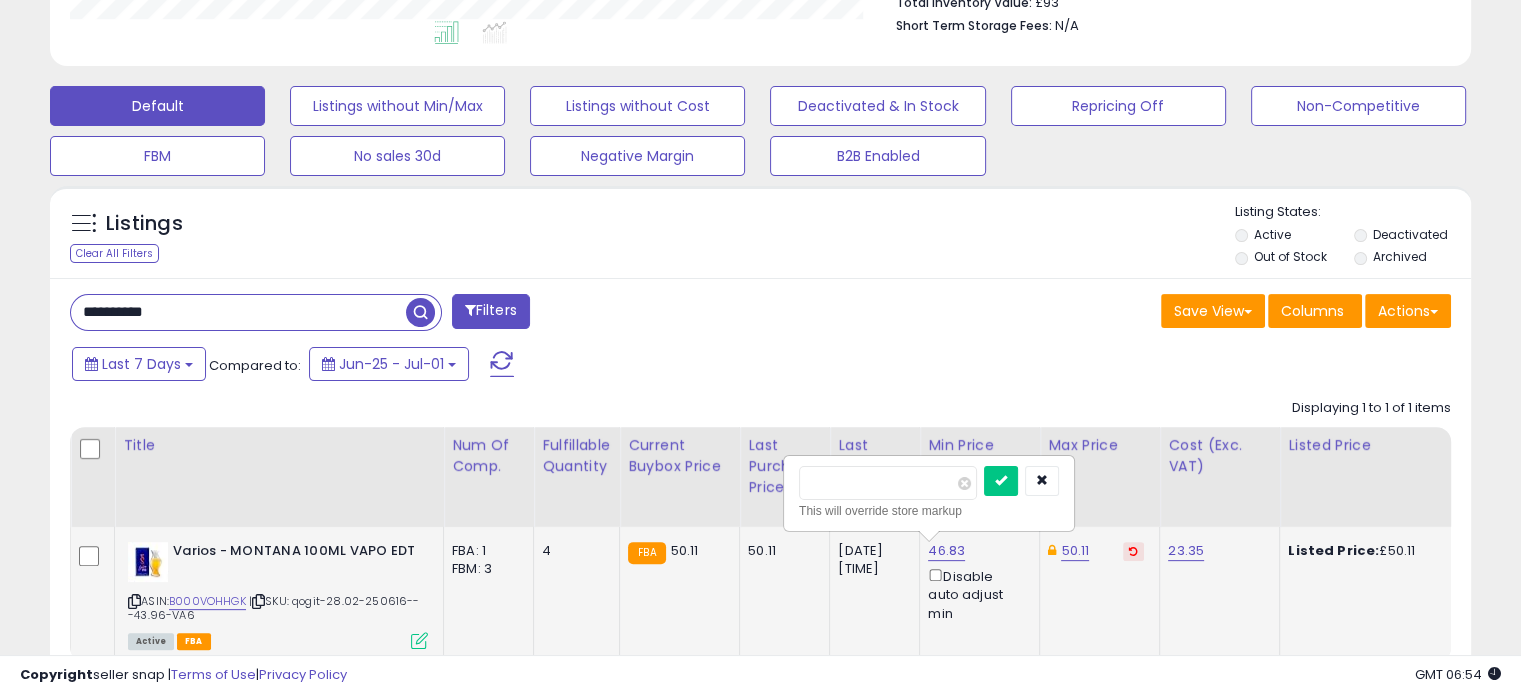 drag, startPoint x: 844, startPoint y: 487, endPoint x: 804, endPoint y: 493, distance: 40.4475 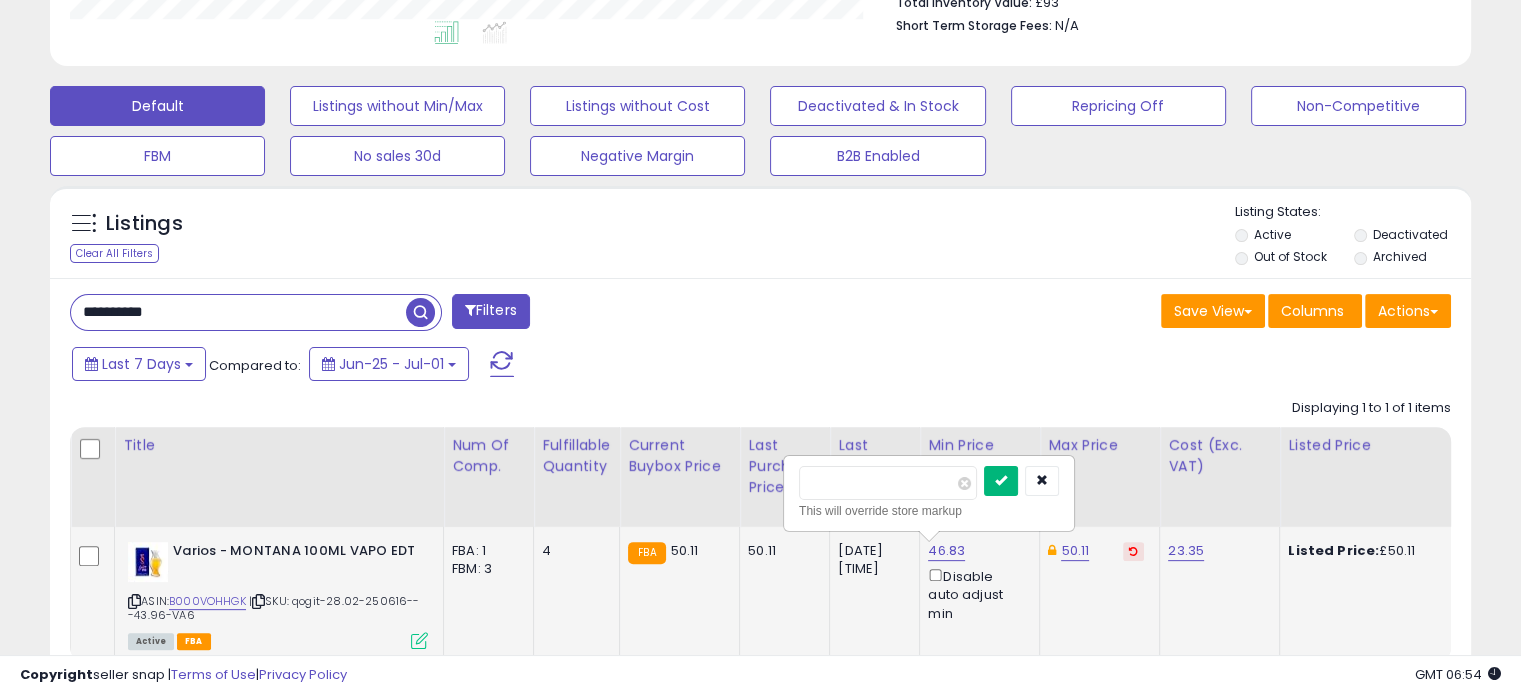 type on "*****" 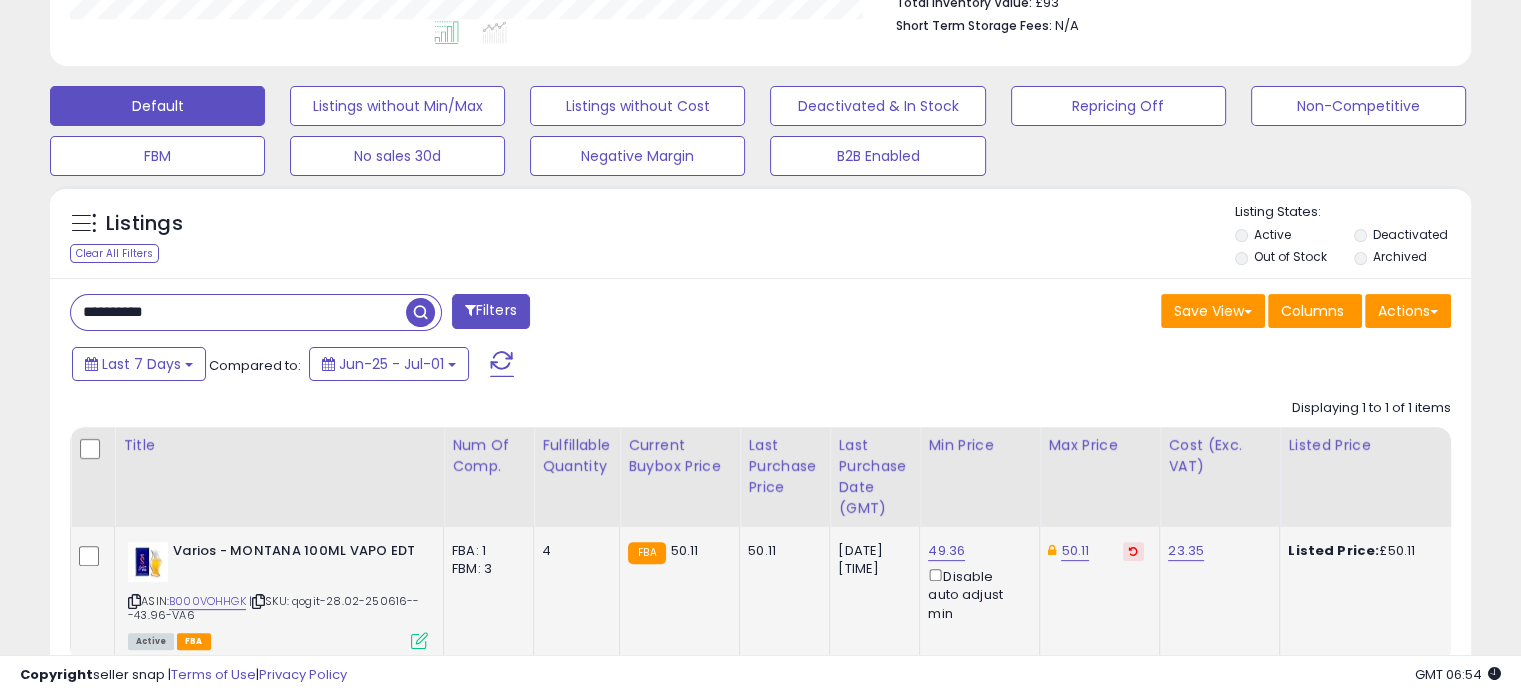 click at bounding box center (1133, 551) 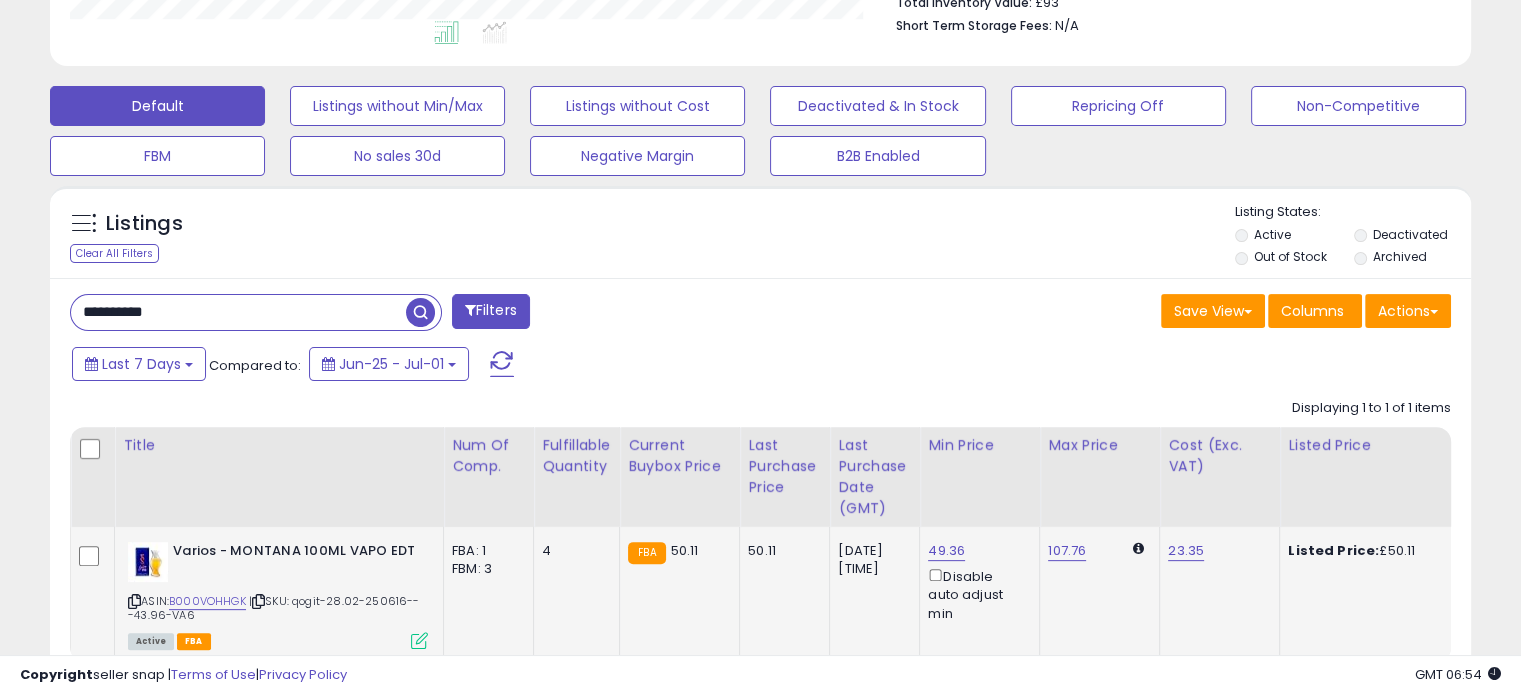 click on "**********" at bounding box center [238, 312] 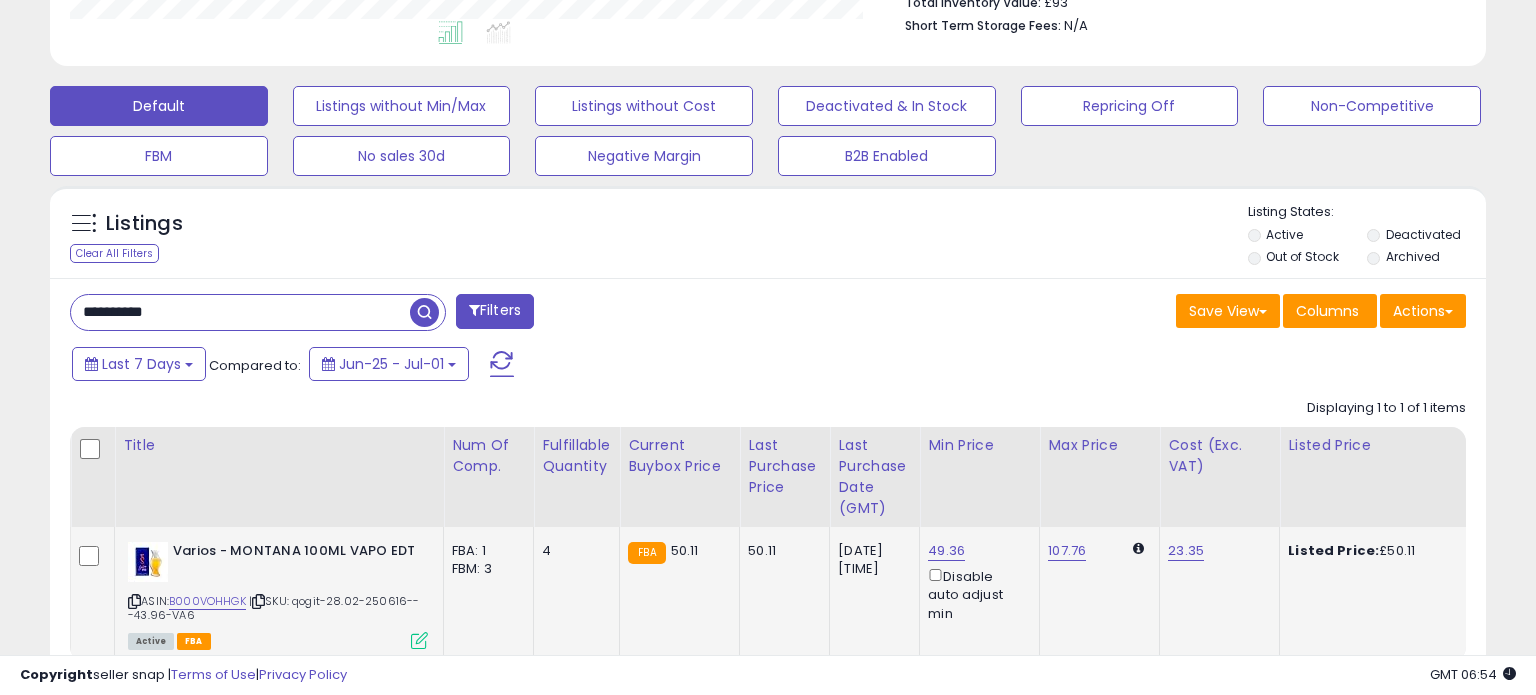 scroll, scrollTop: 999589, scrollLeft: 999168, axis: both 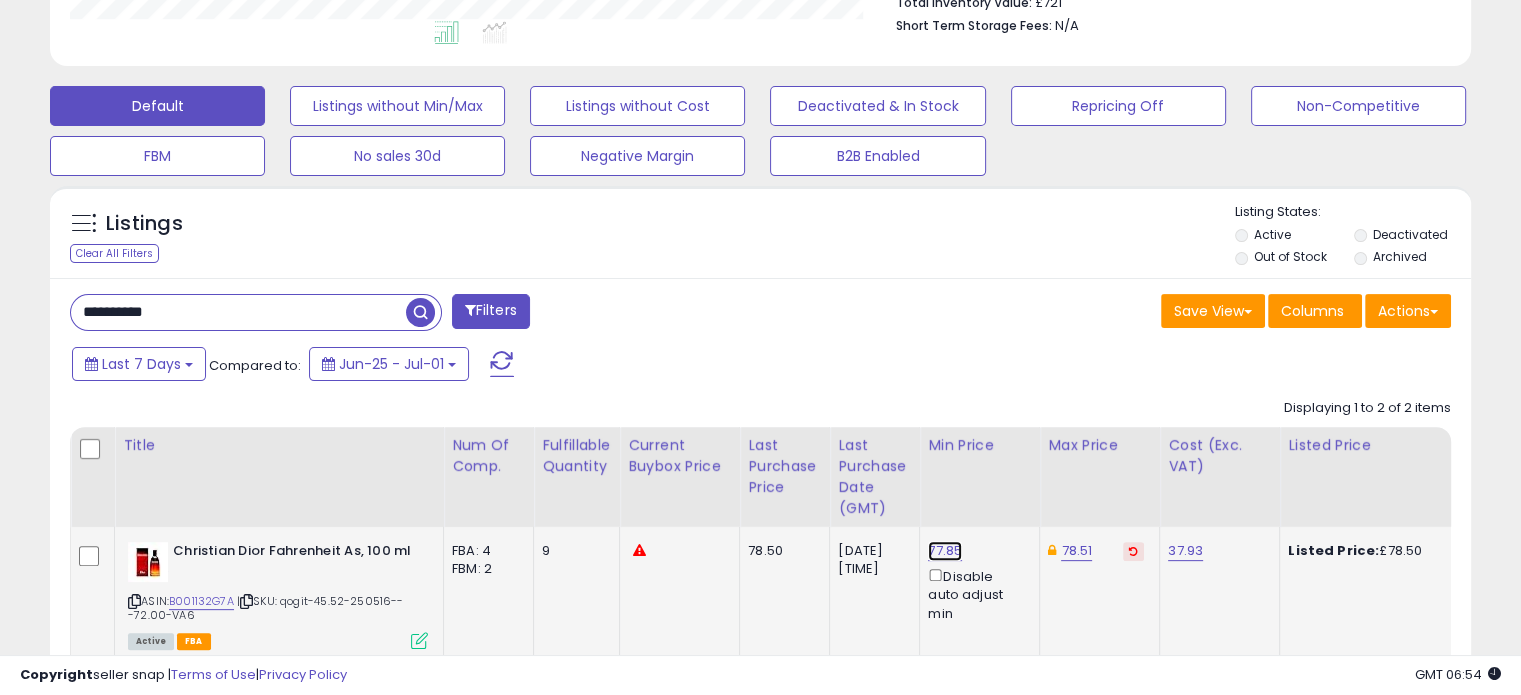 click on "77.85" at bounding box center (945, 551) 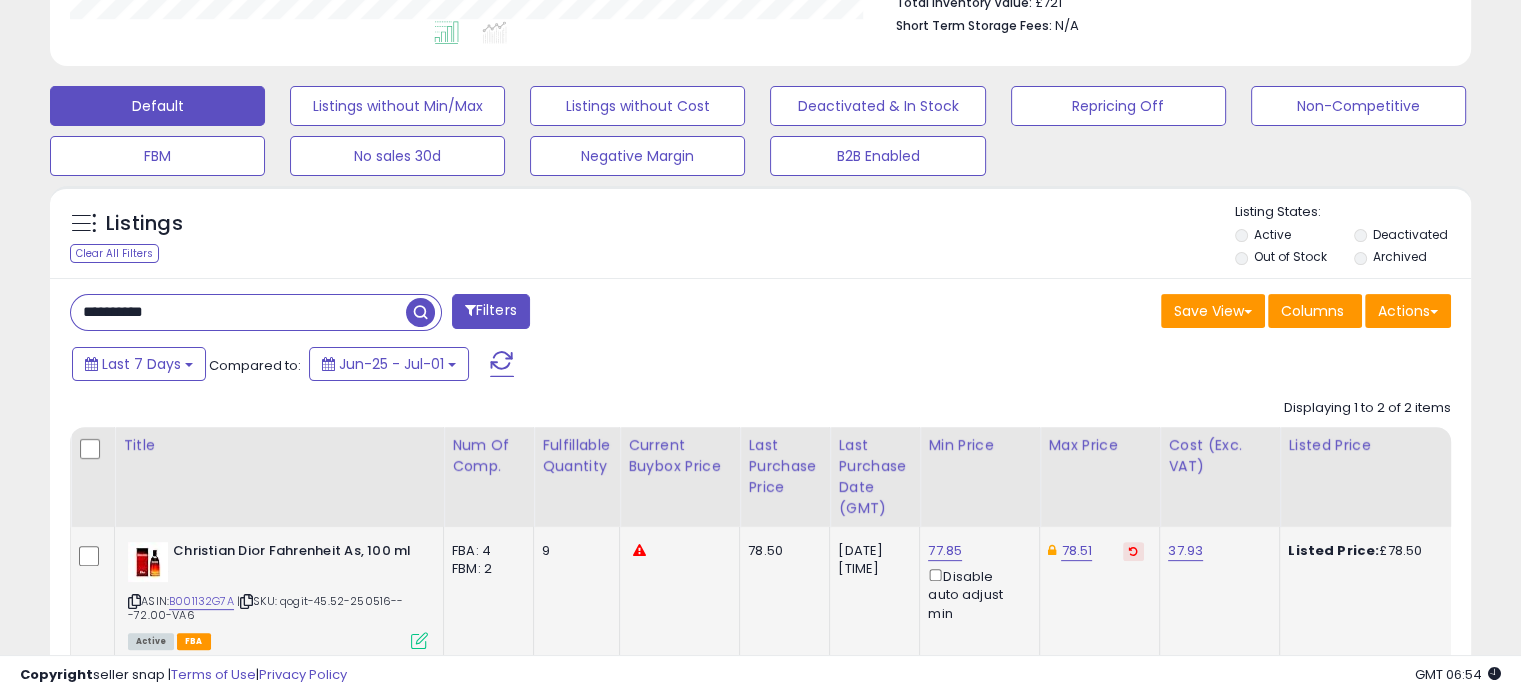 scroll, scrollTop: 999589, scrollLeft: 999176, axis: both 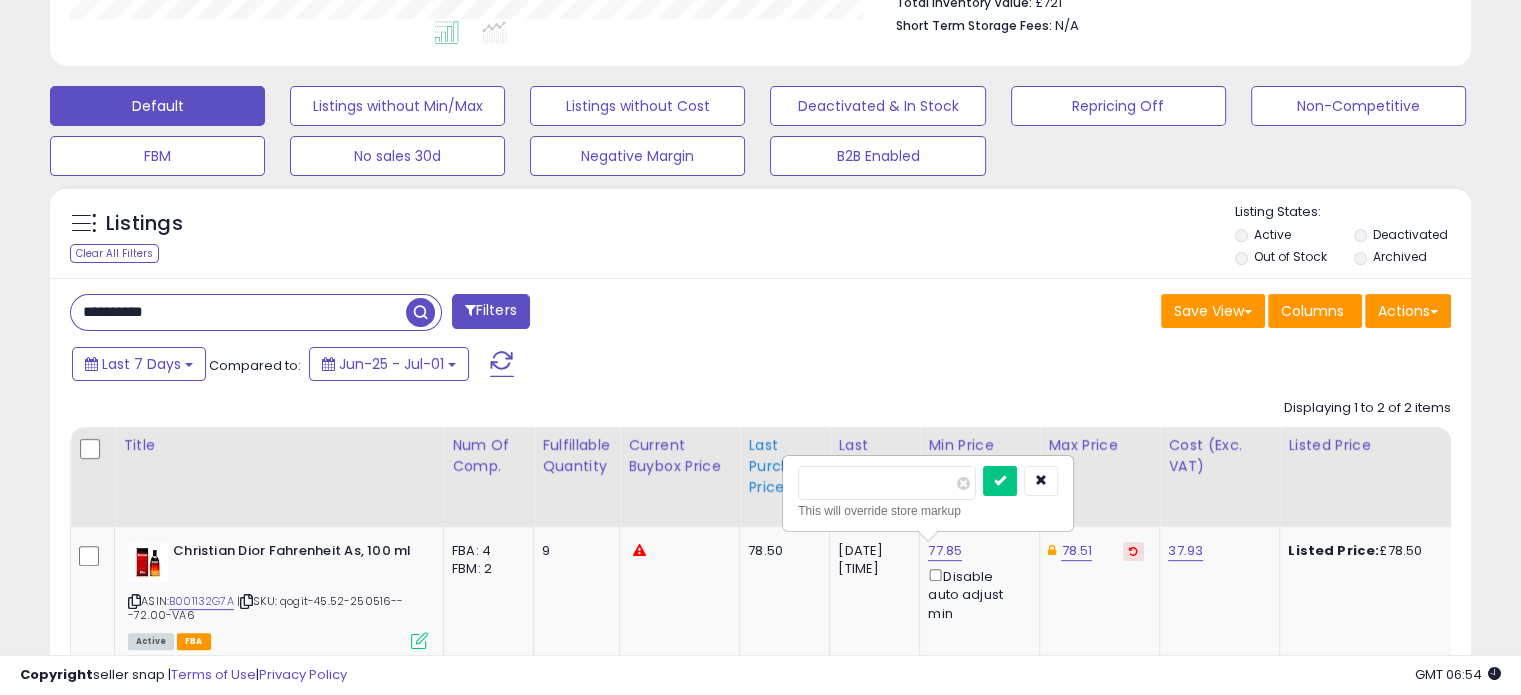 drag, startPoint x: 848, startPoint y: 475, endPoint x: 772, endPoint y: 482, distance: 76.321686 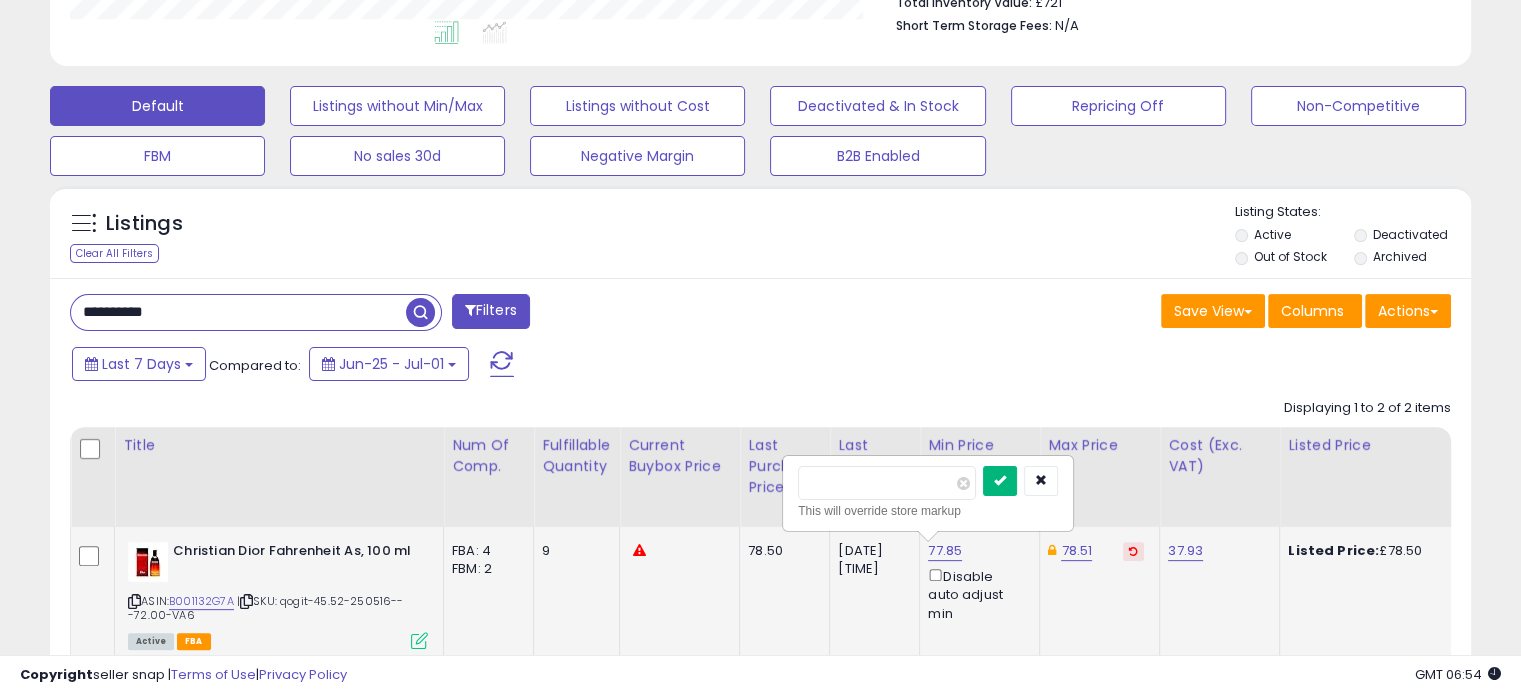 type on "*****" 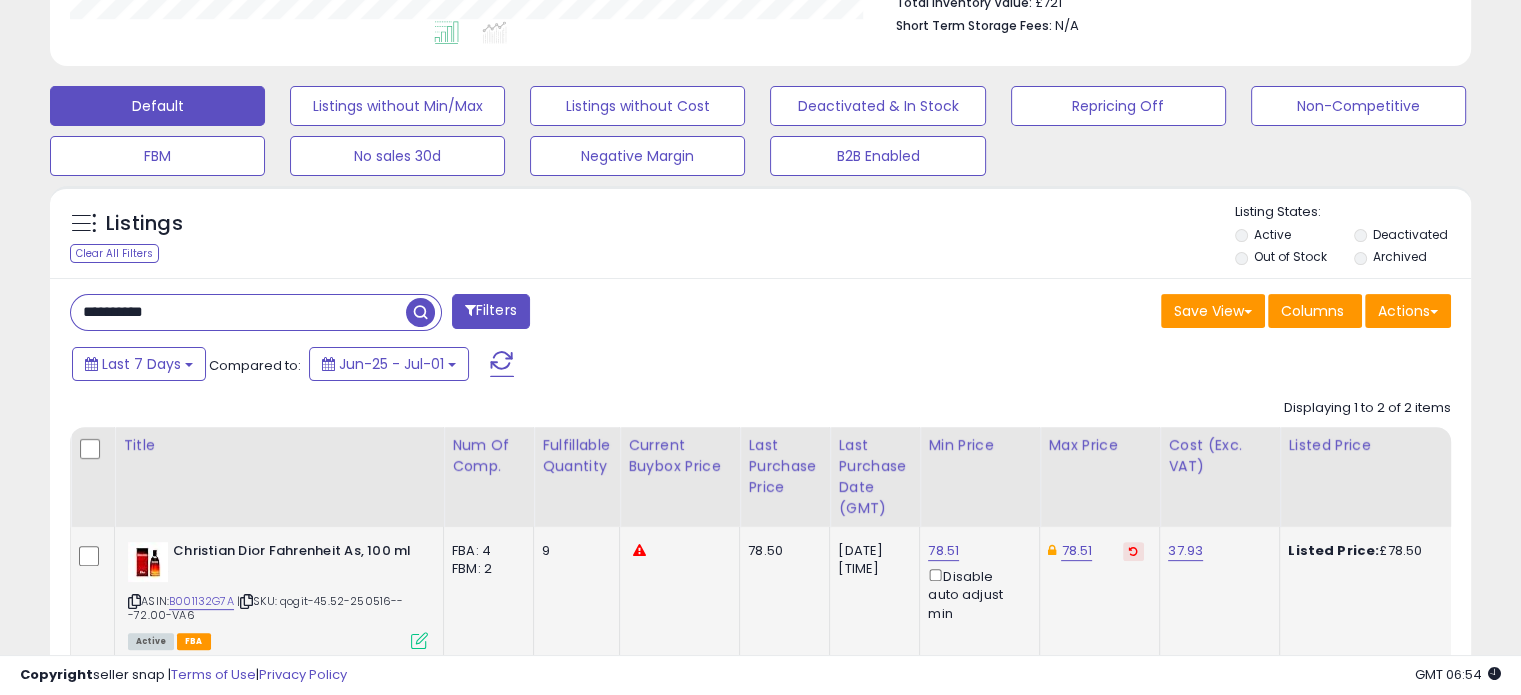 click at bounding box center [1133, 551] 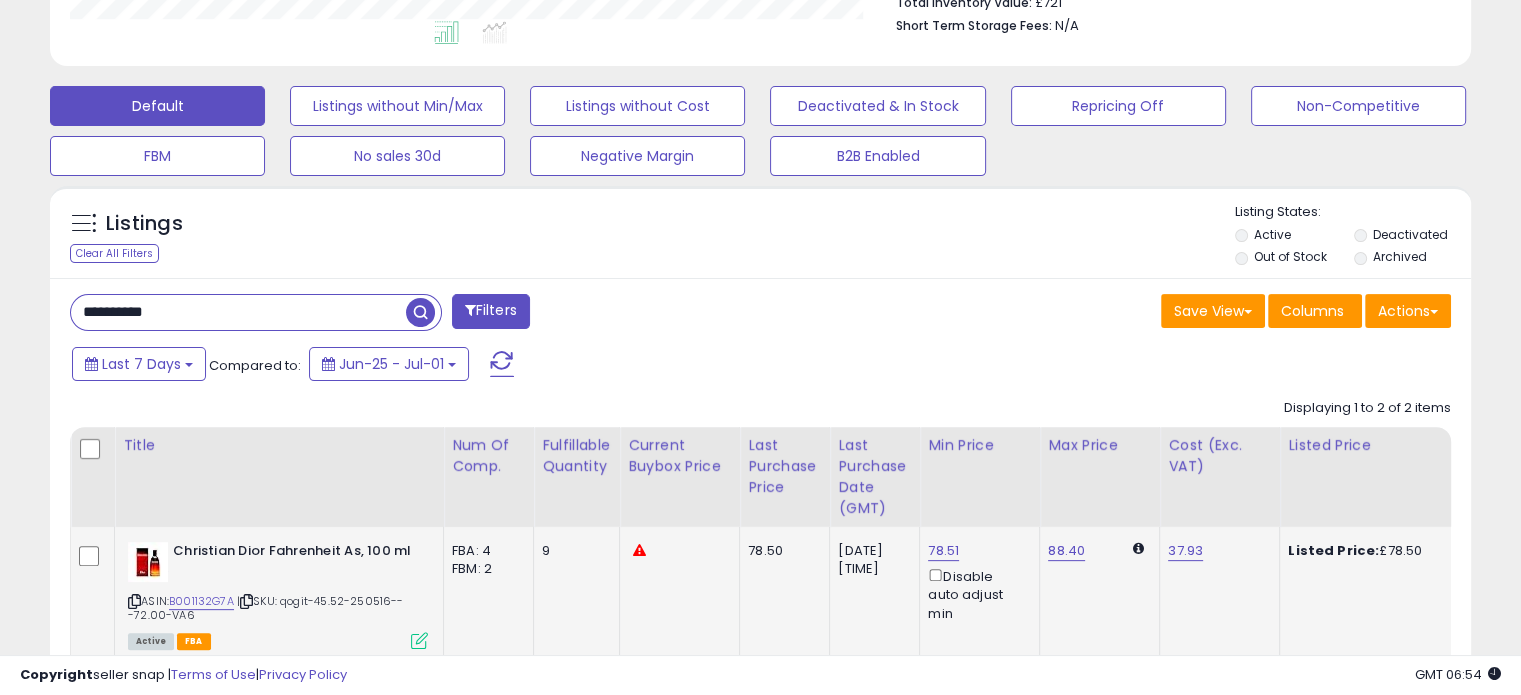 click on "**********" at bounding box center (238, 312) 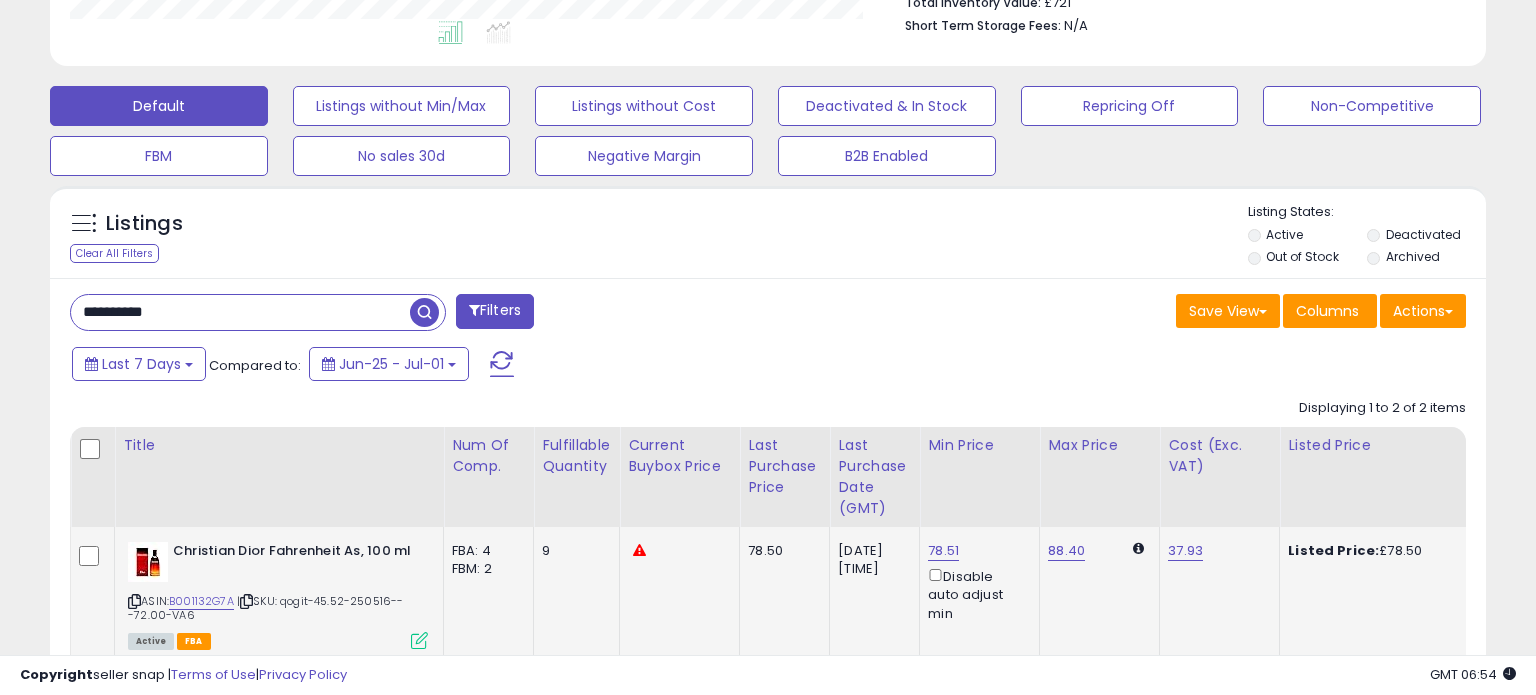 scroll, scrollTop: 999589, scrollLeft: 999168, axis: both 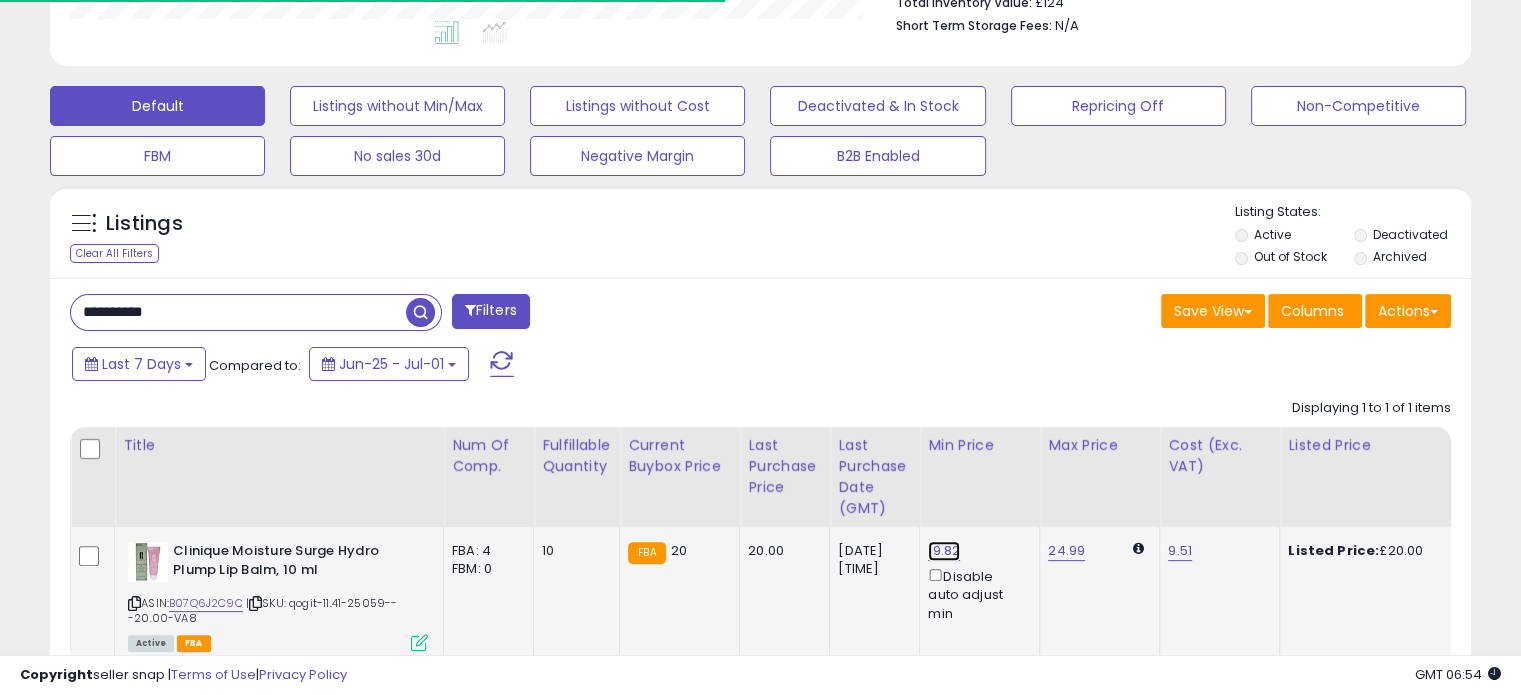 click on "19.82" at bounding box center [944, 551] 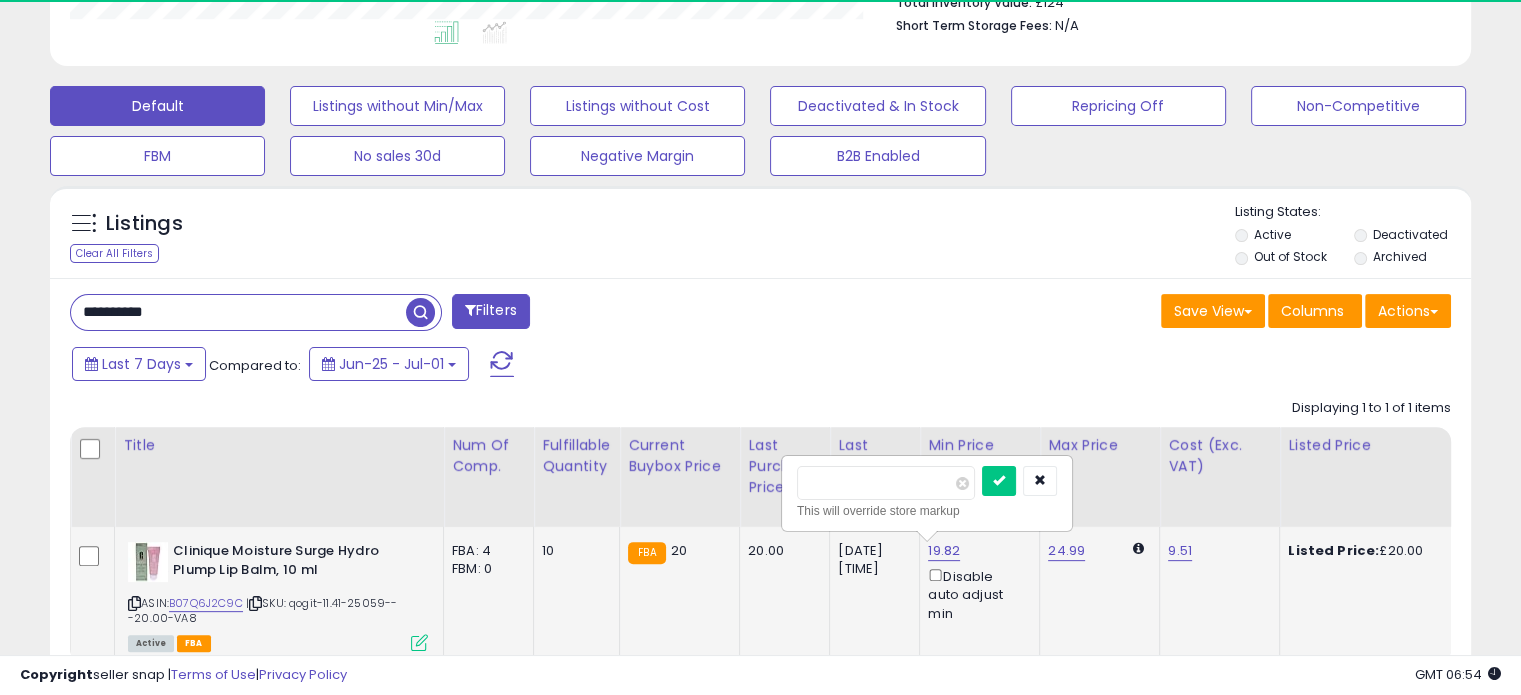 scroll, scrollTop: 999589, scrollLeft: 999176, axis: both 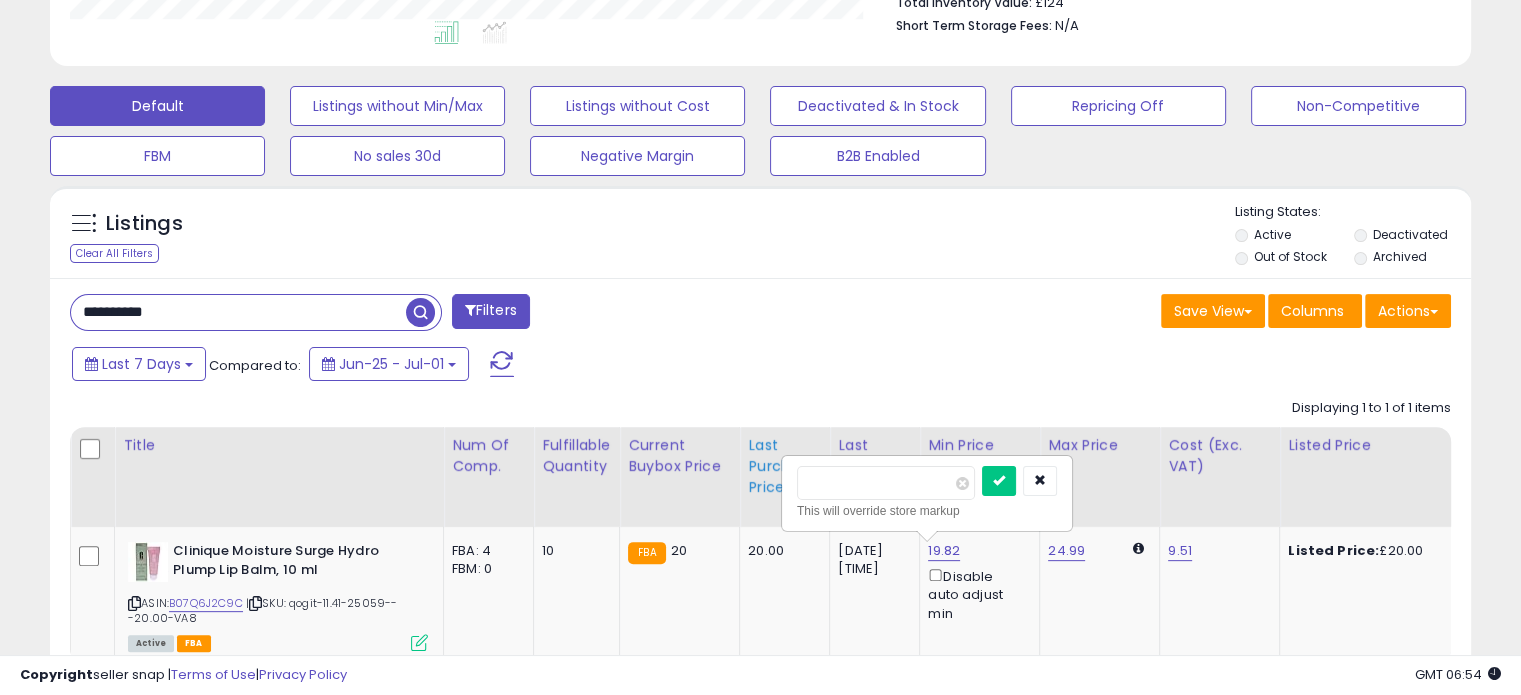 drag, startPoint x: 852, startPoint y: 489, endPoint x: 776, endPoint y: 489, distance: 76 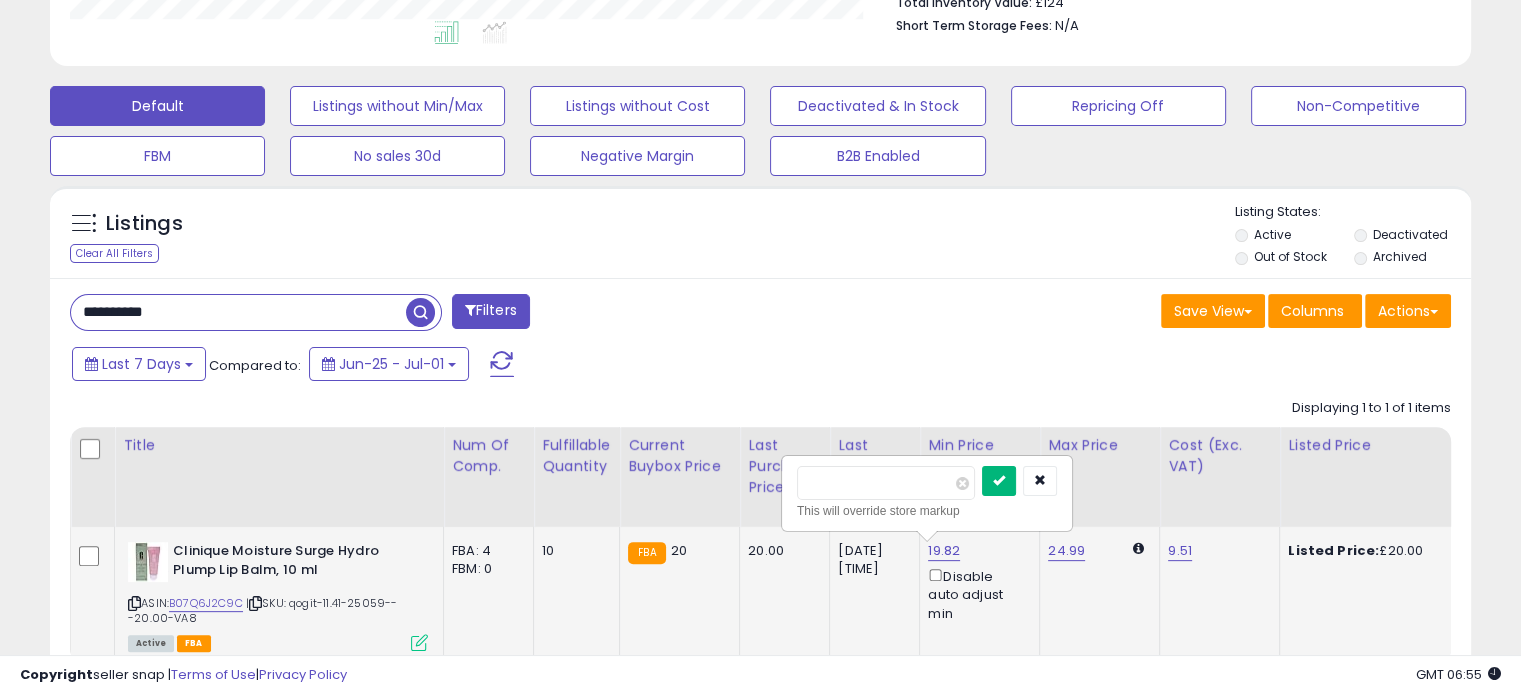 type on "**" 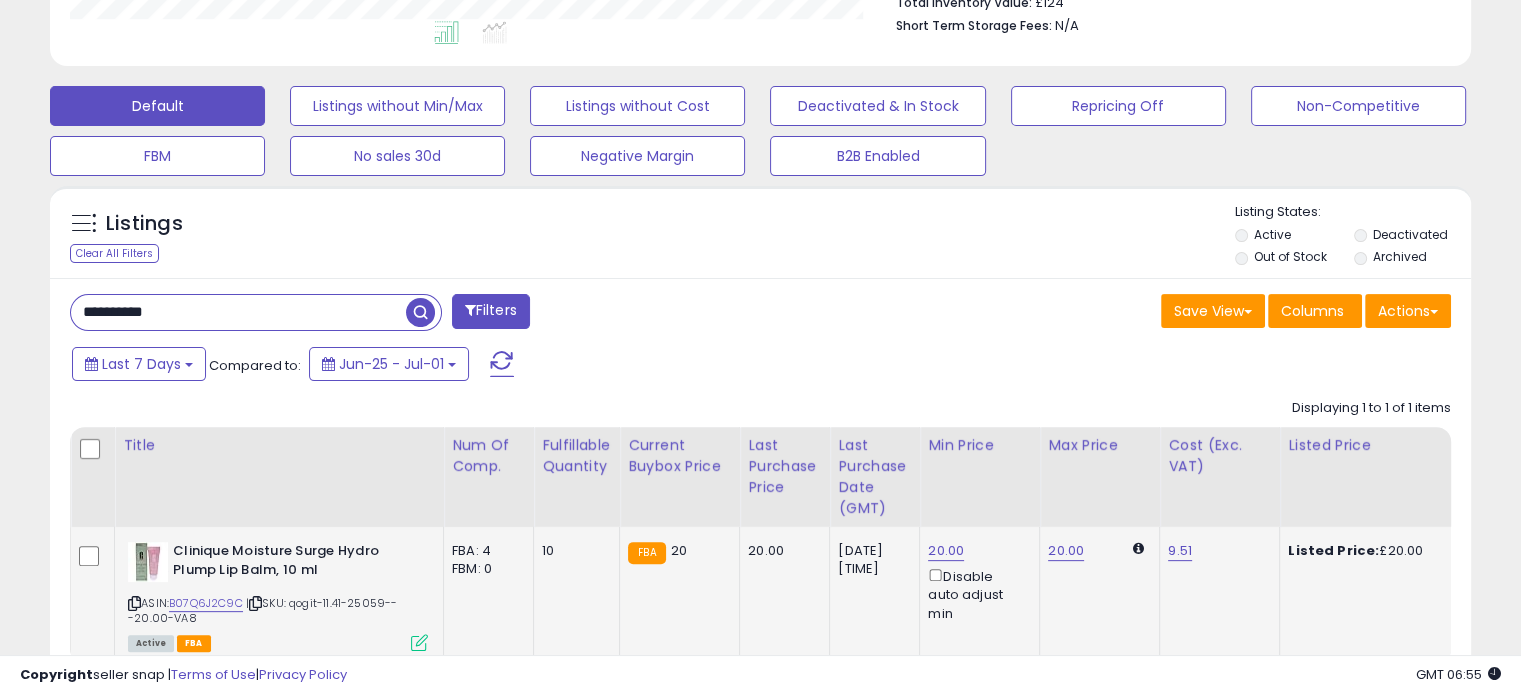 click on "**********" at bounding box center (238, 312) 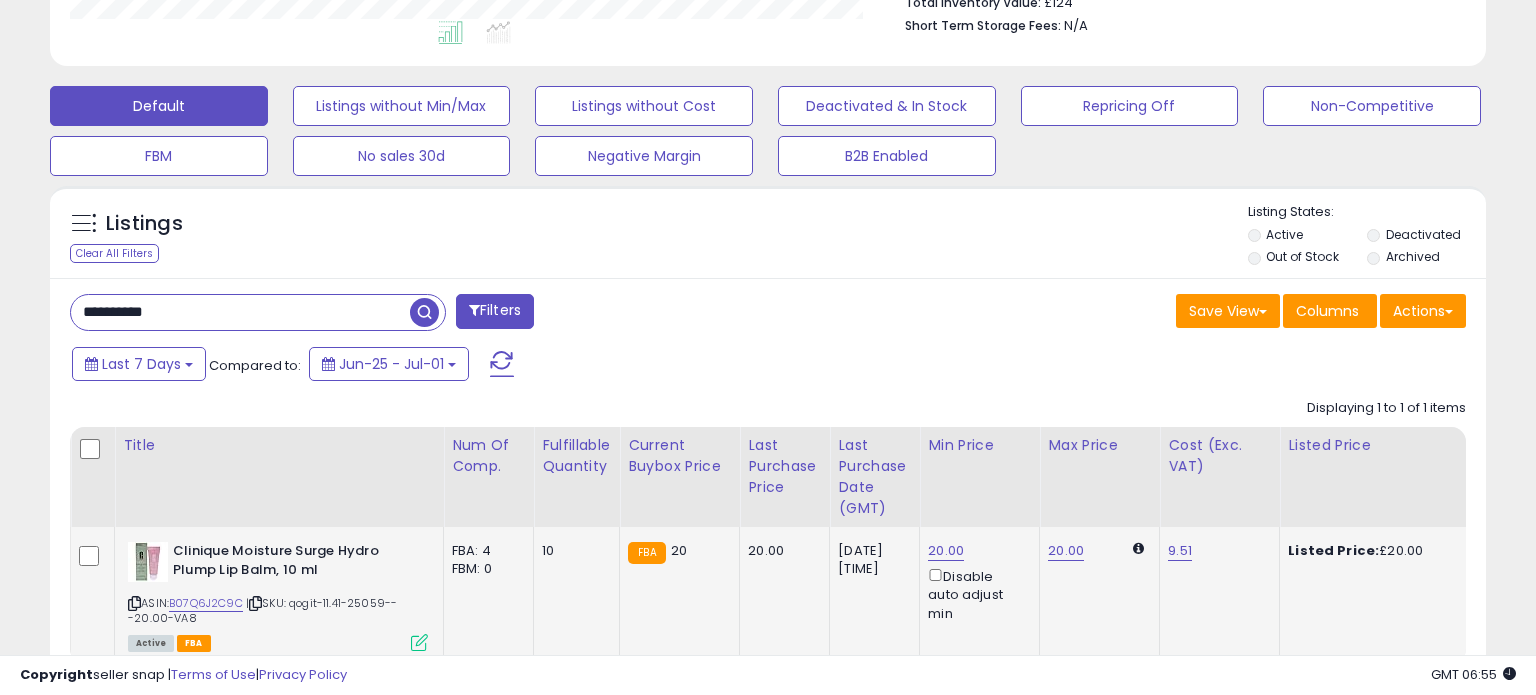 scroll, scrollTop: 999589, scrollLeft: 999168, axis: both 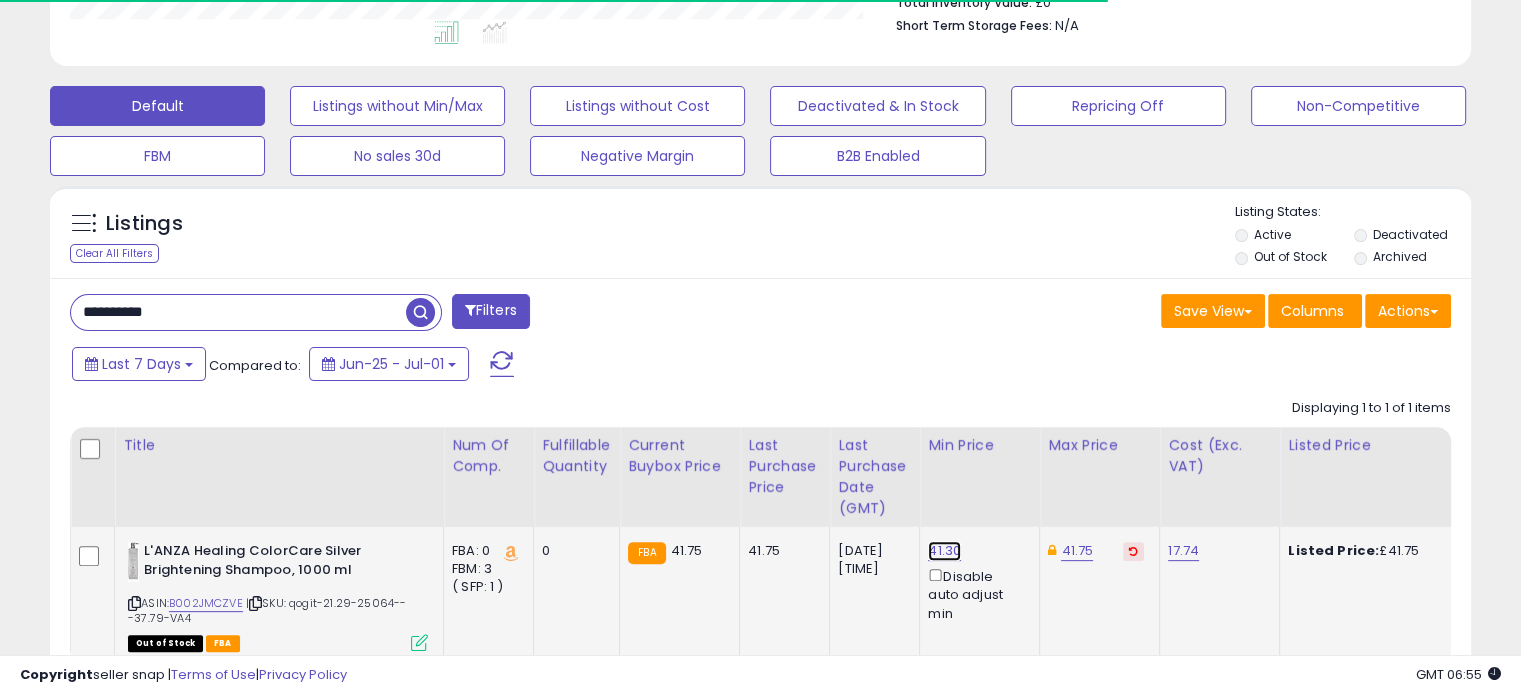 click on "41.30" at bounding box center [944, 551] 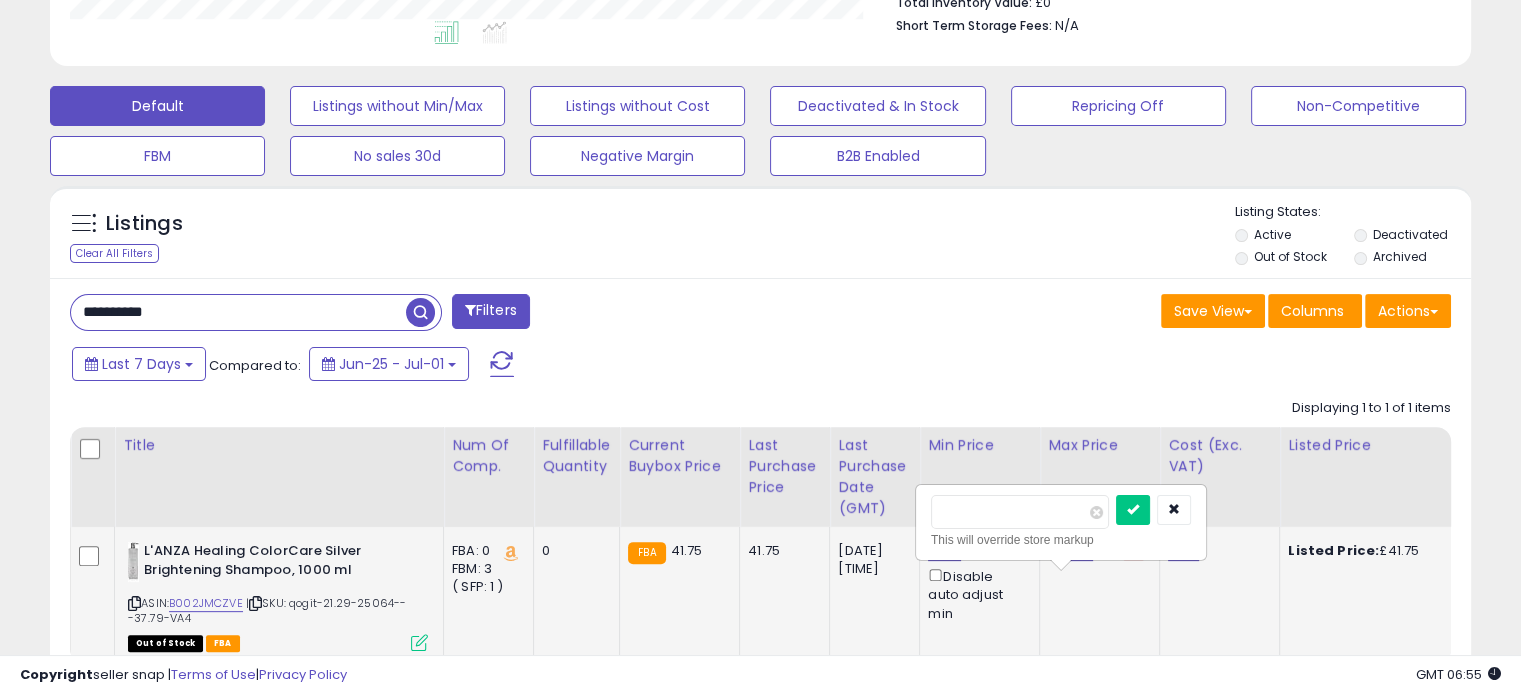 scroll, scrollTop: 999589, scrollLeft: 999176, axis: both 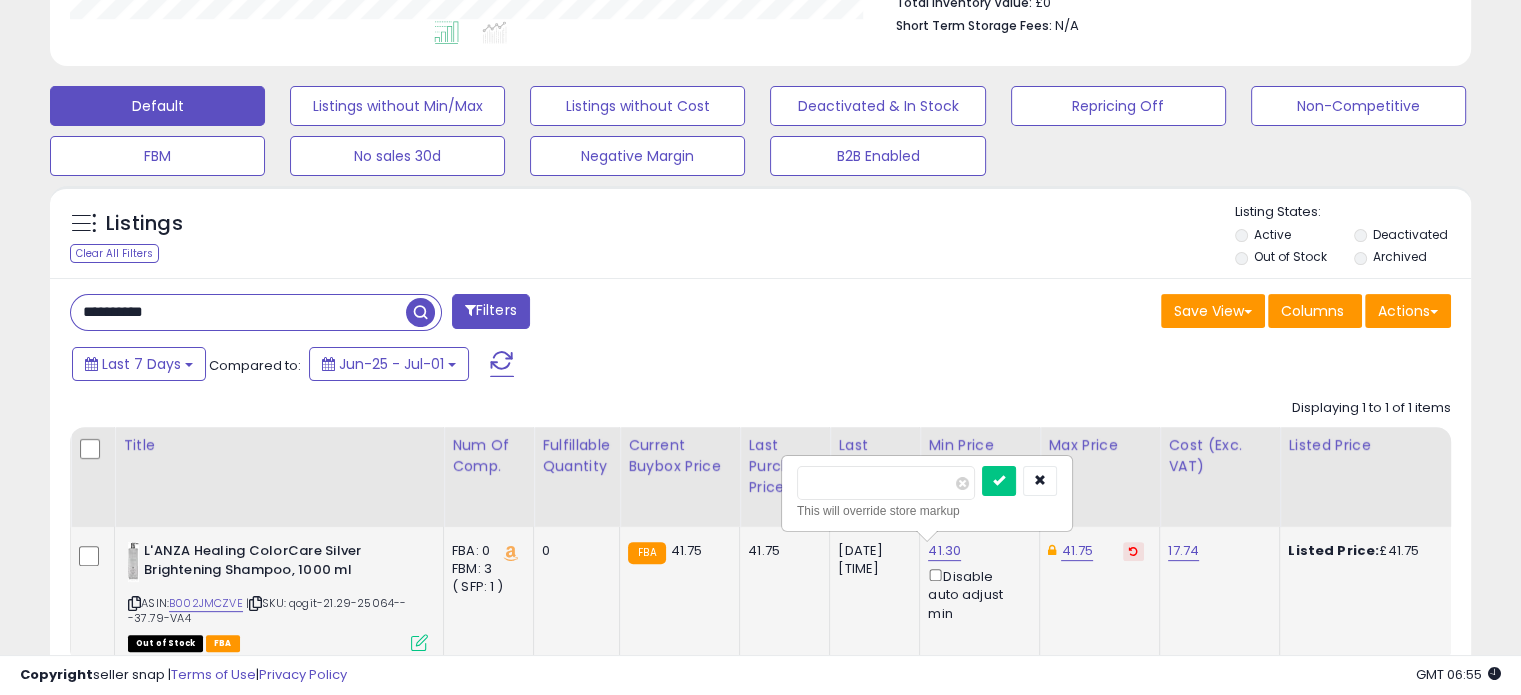 drag, startPoint x: 851, startPoint y: 478, endPoint x: 832, endPoint y: 478, distance: 19 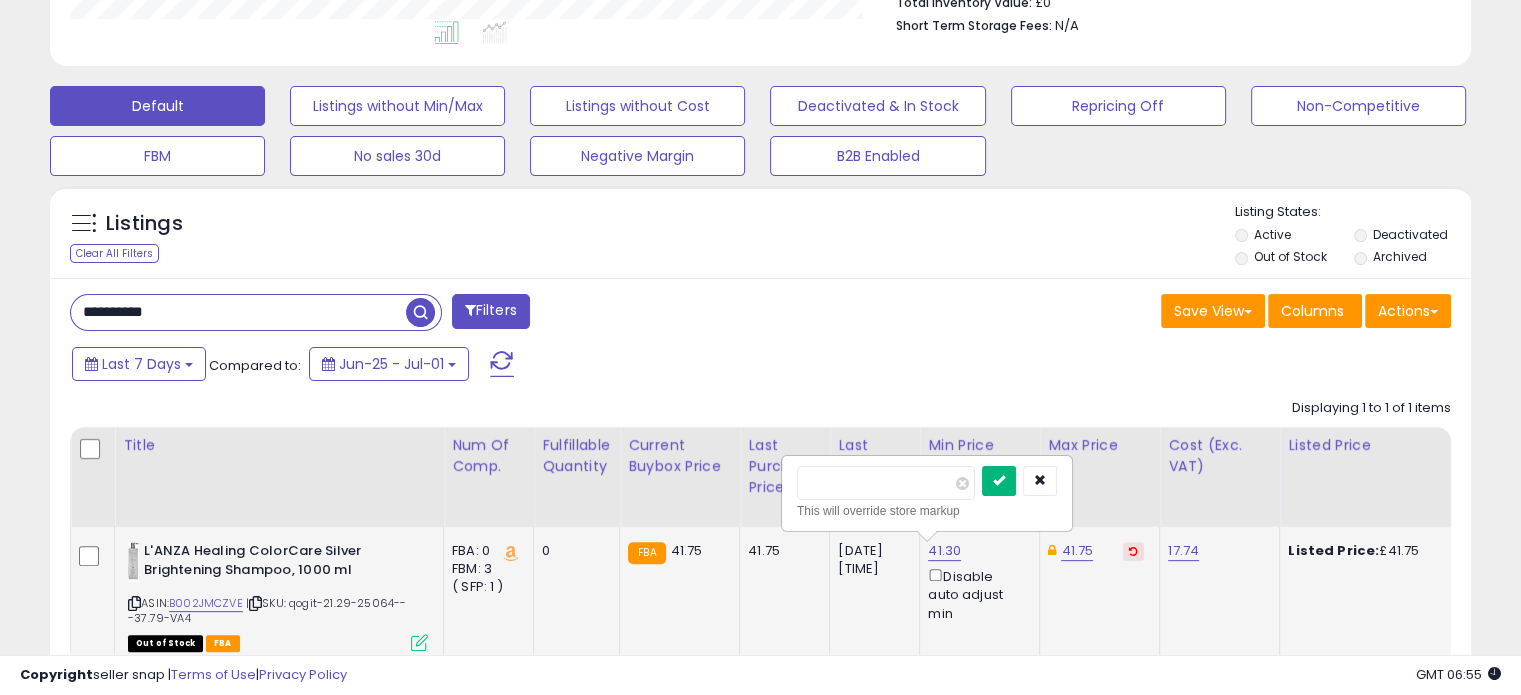 type on "*****" 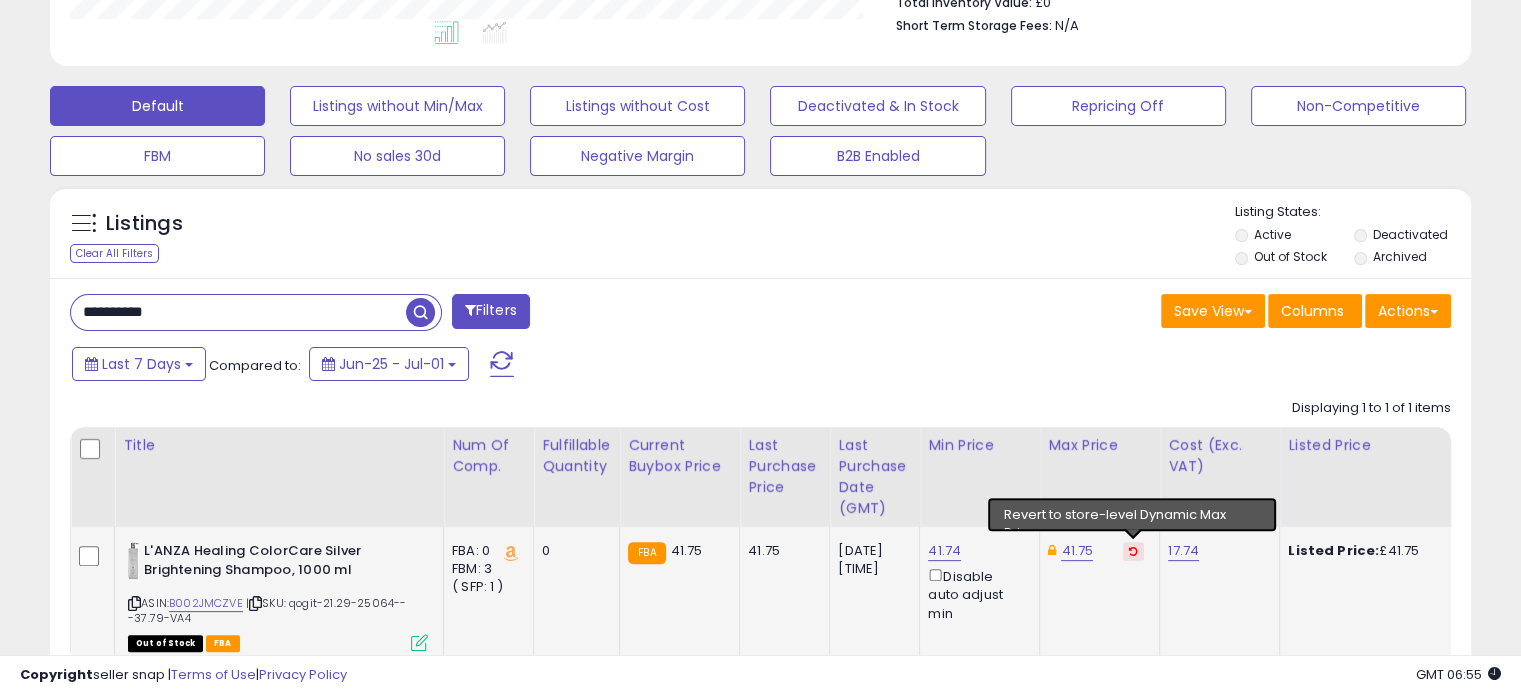 click at bounding box center (1133, 551) 